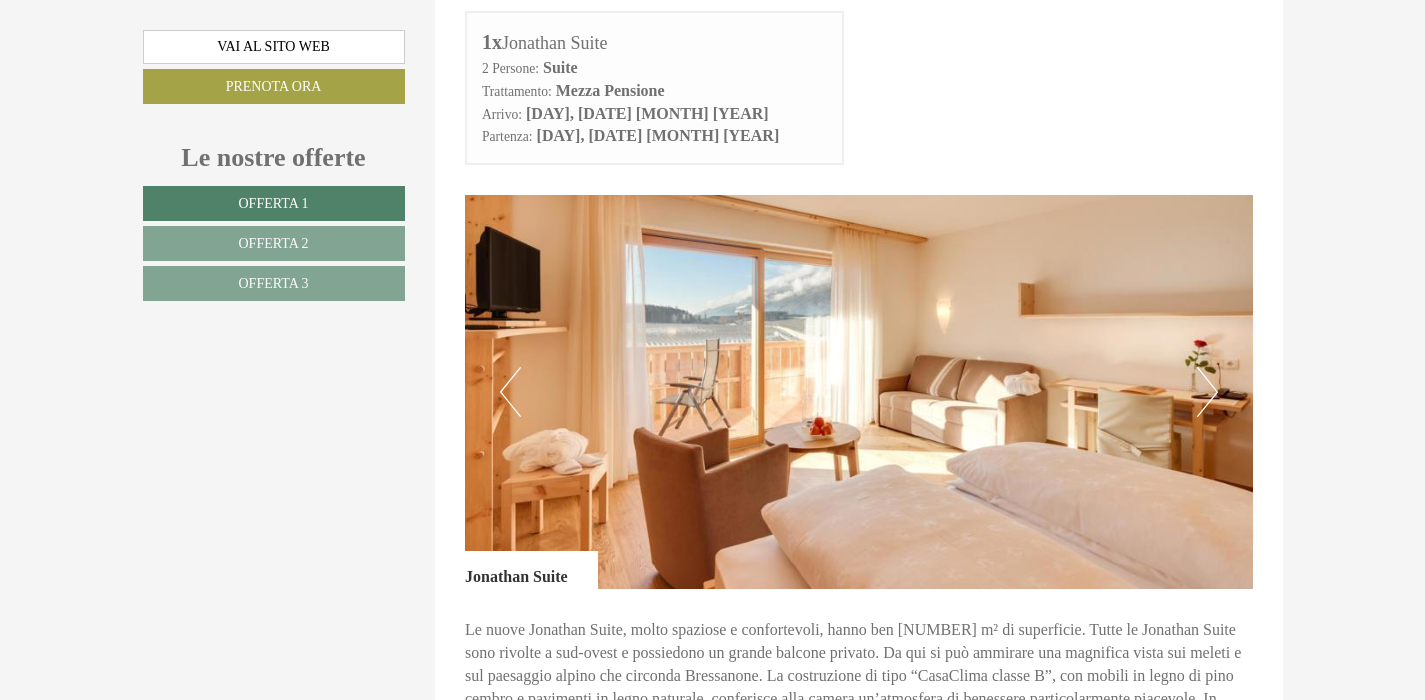 scroll, scrollTop: 1006, scrollLeft: 0, axis: vertical 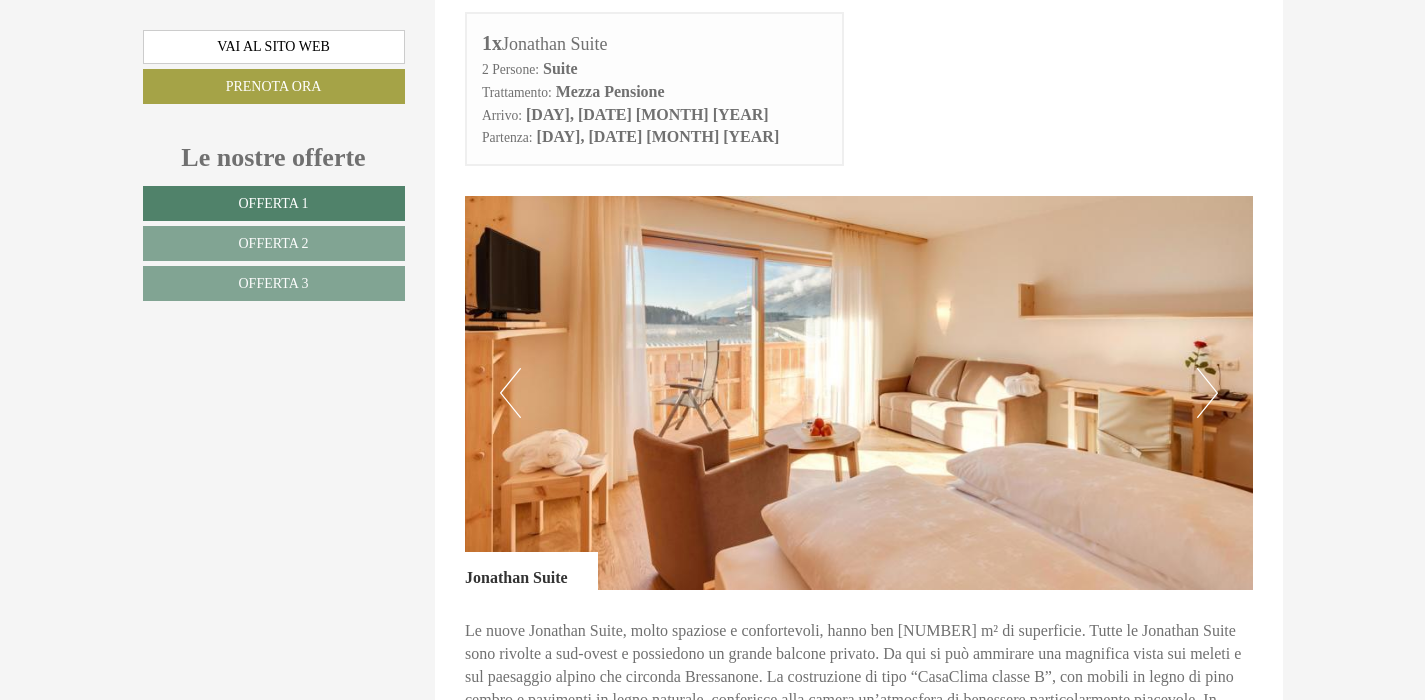 click at bounding box center (859, 393) 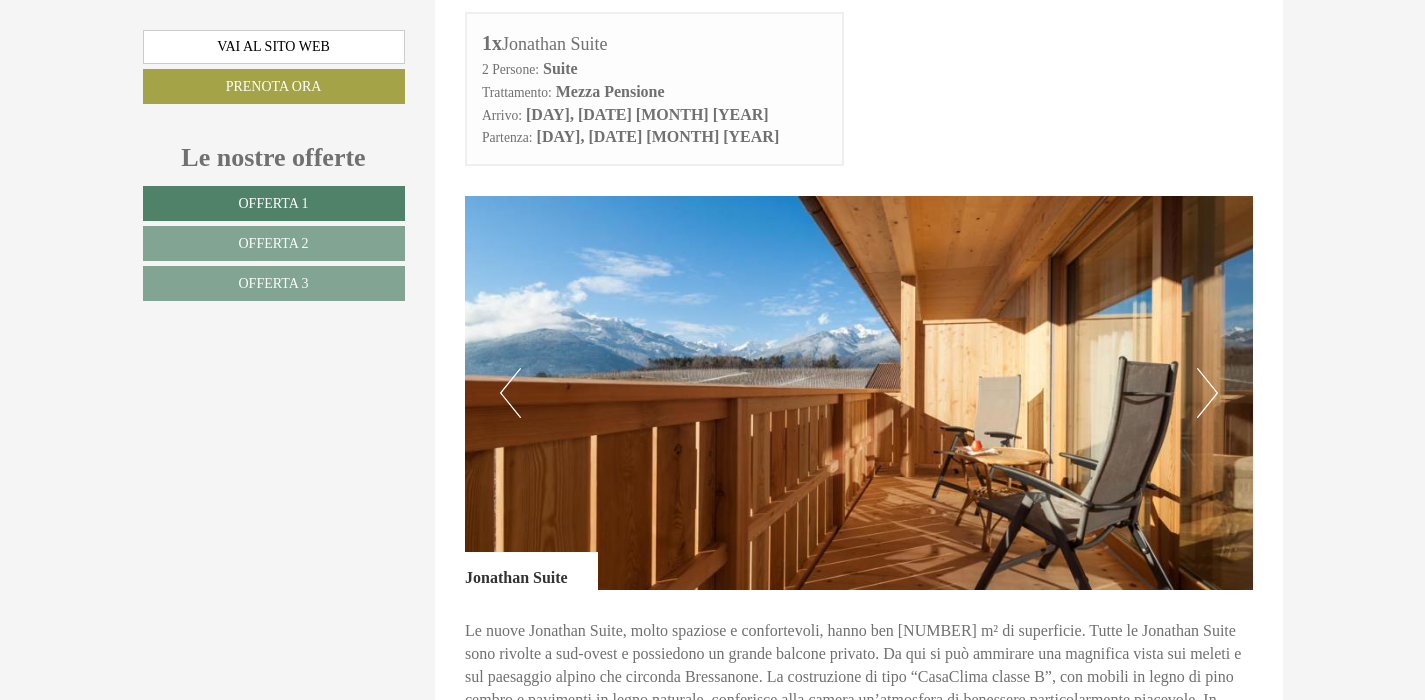 click on "Next" at bounding box center (1207, 393) 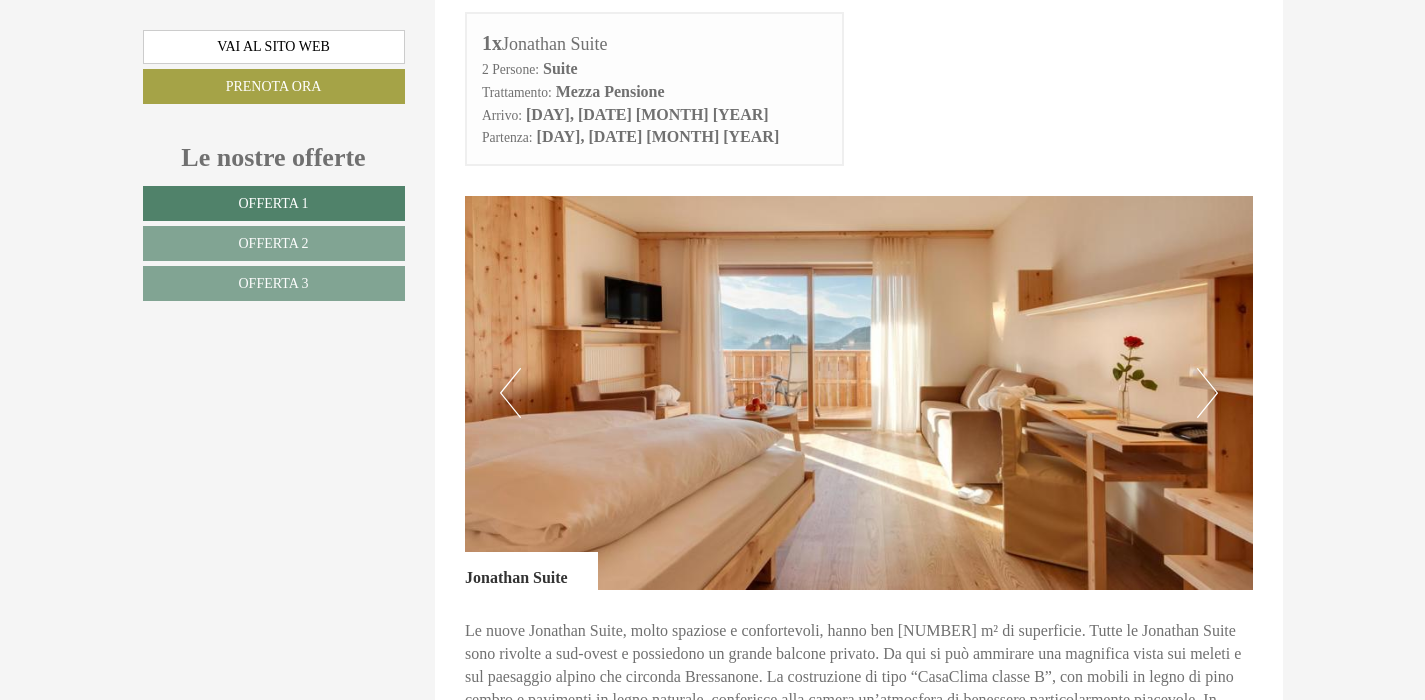 click on "Next" at bounding box center [1207, 393] 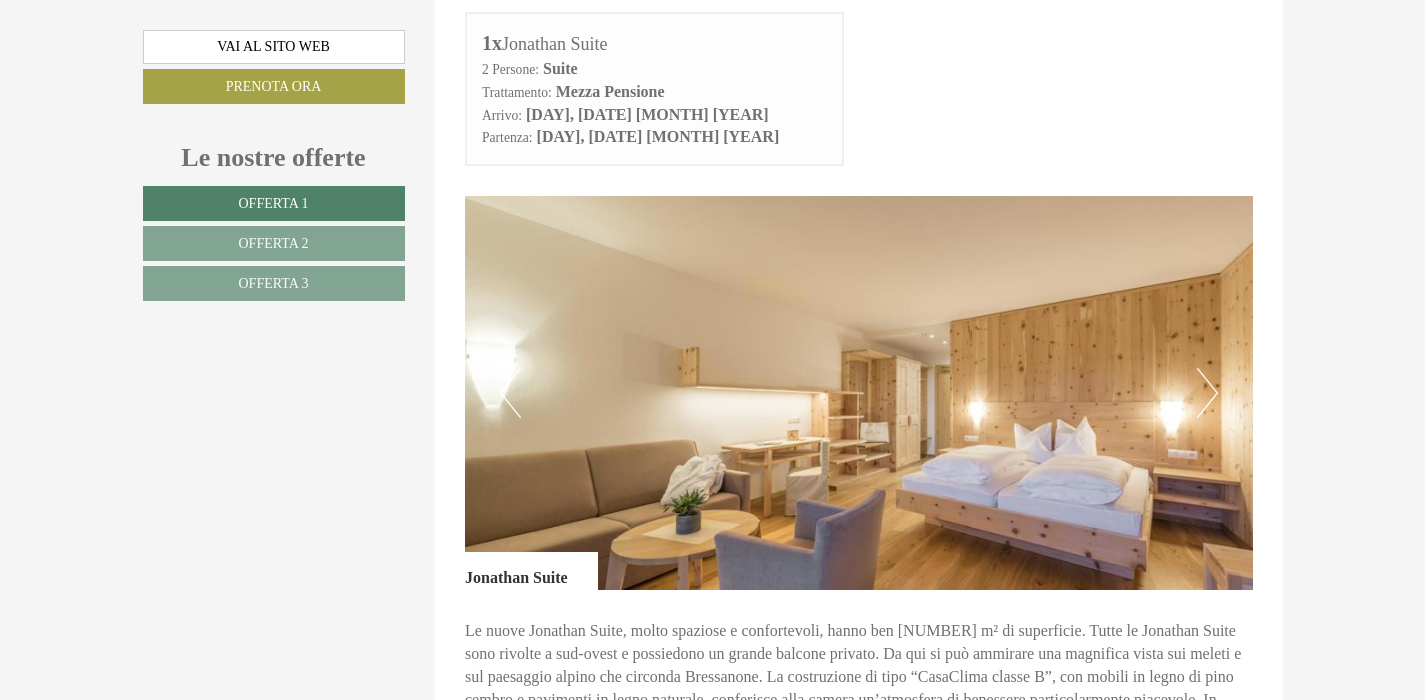 click on "Next" at bounding box center (1207, 393) 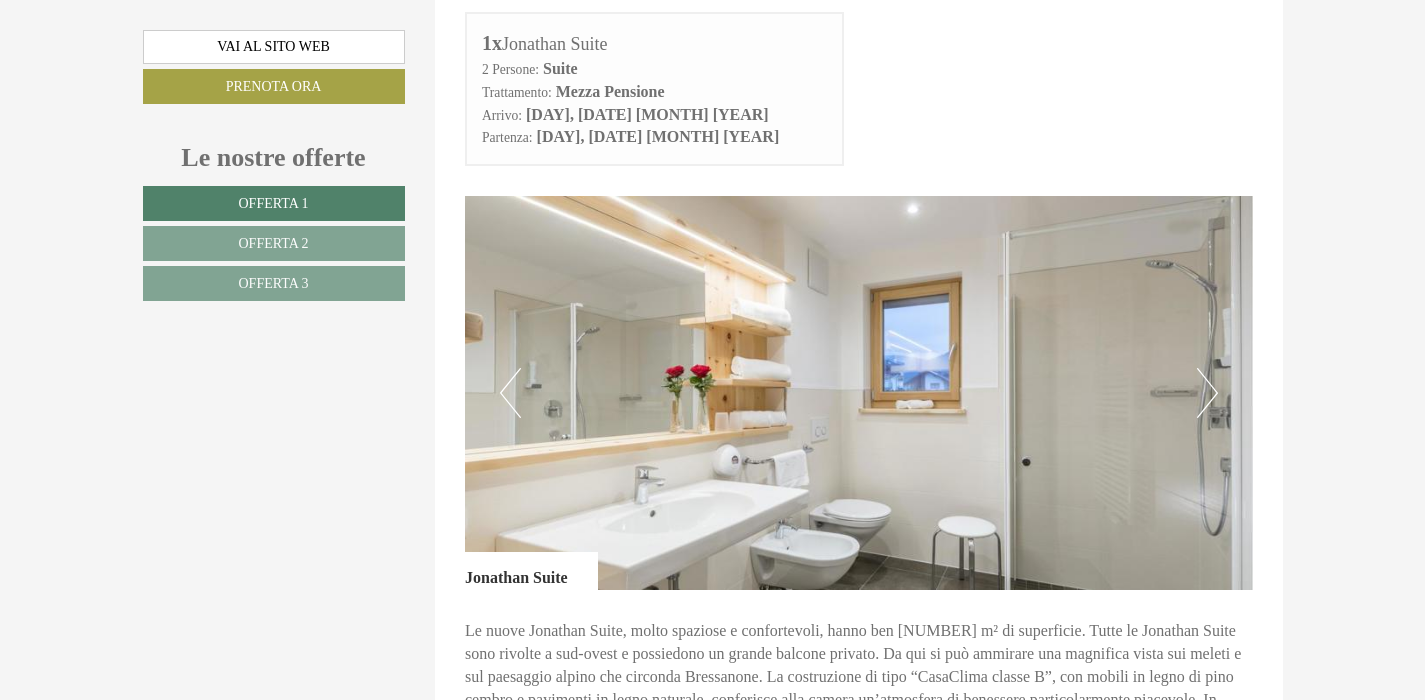 click on "Next" at bounding box center [1207, 393] 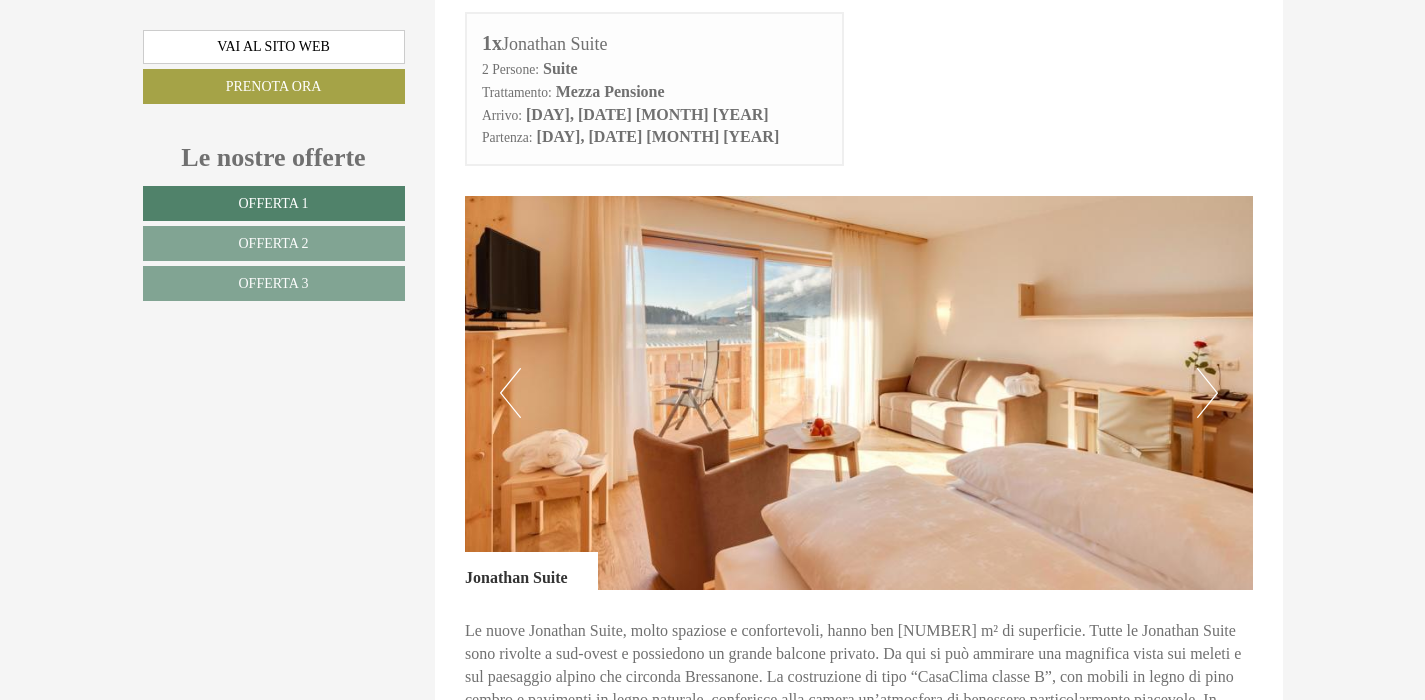 click on "Next" at bounding box center [1207, 393] 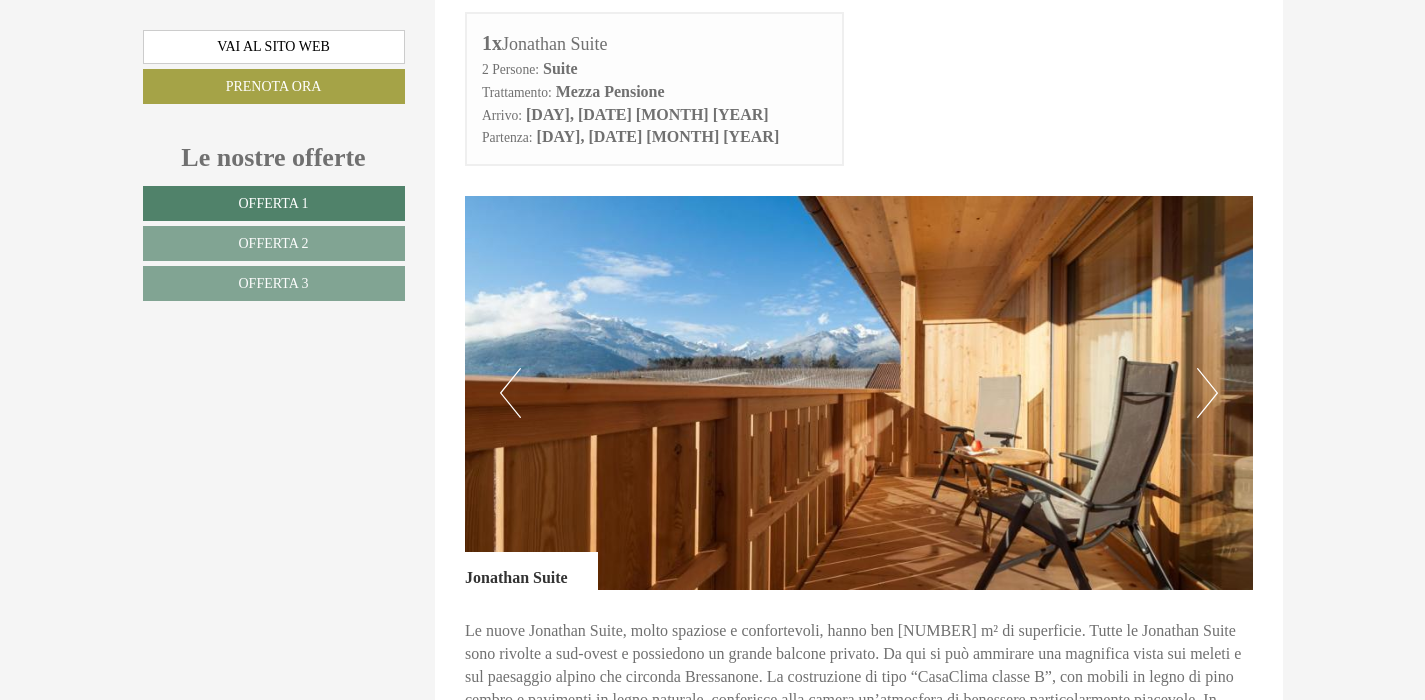 click on "Next" at bounding box center (1207, 393) 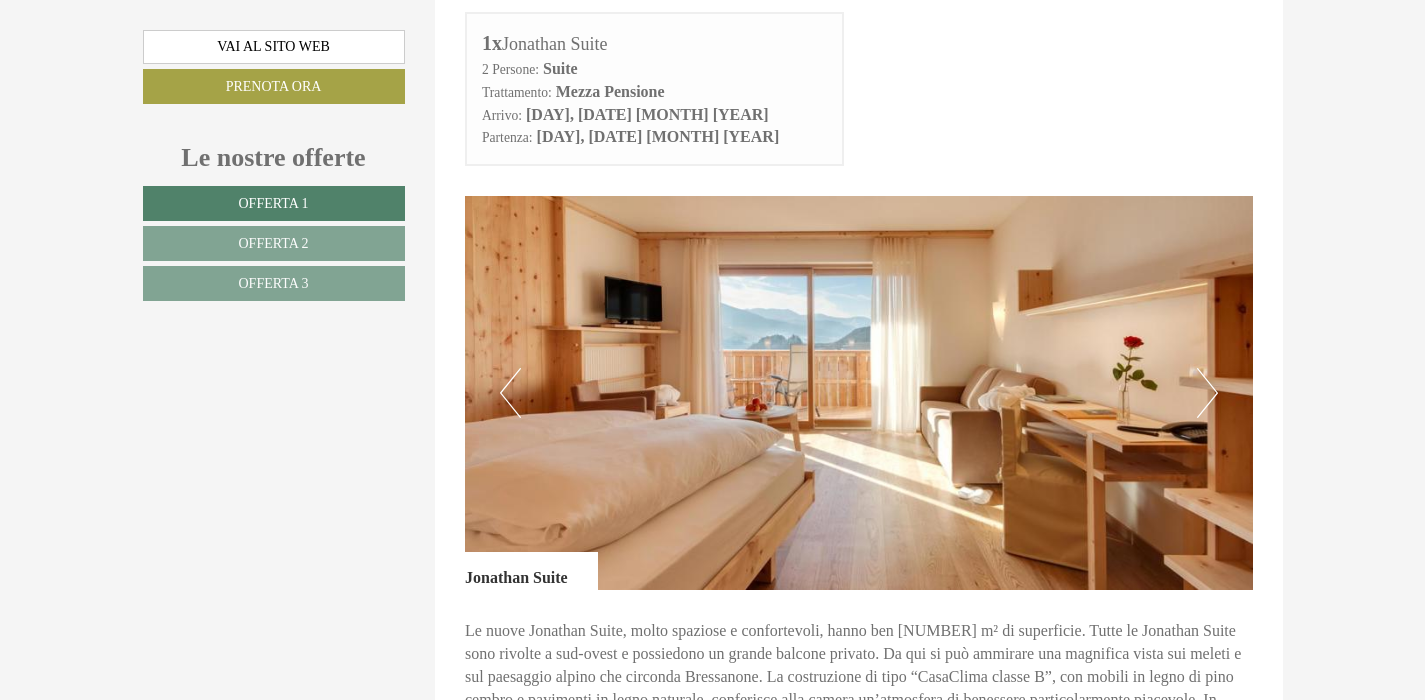 click on "Next" at bounding box center [1207, 393] 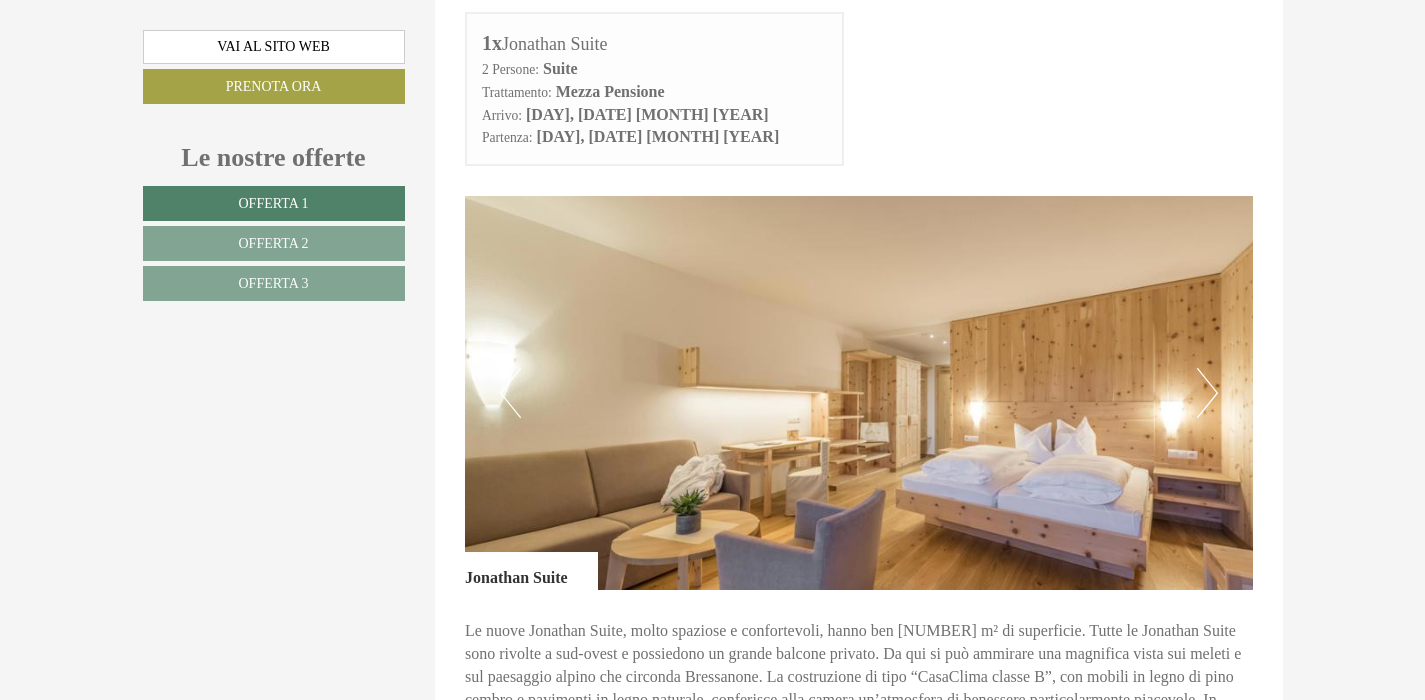 click on "Next" at bounding box center (1207, 393) 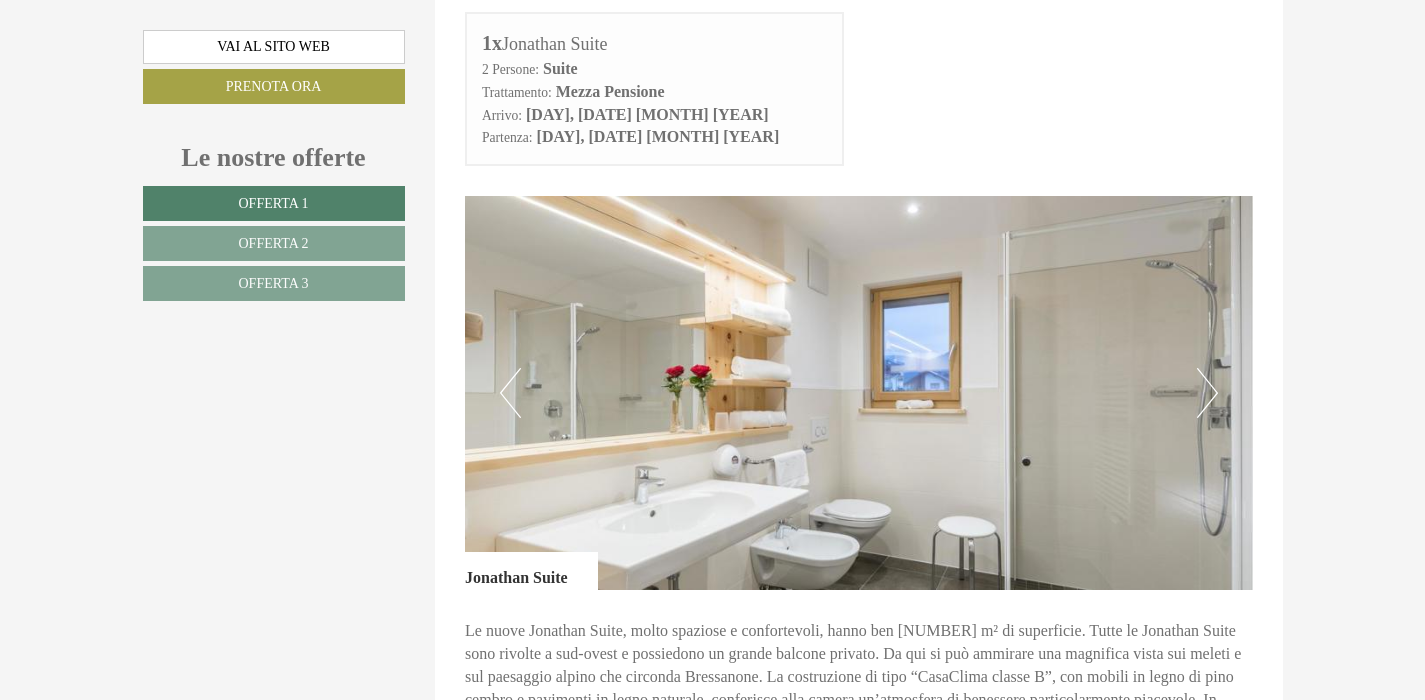click on "Next" at bounding box center [1207, 393] 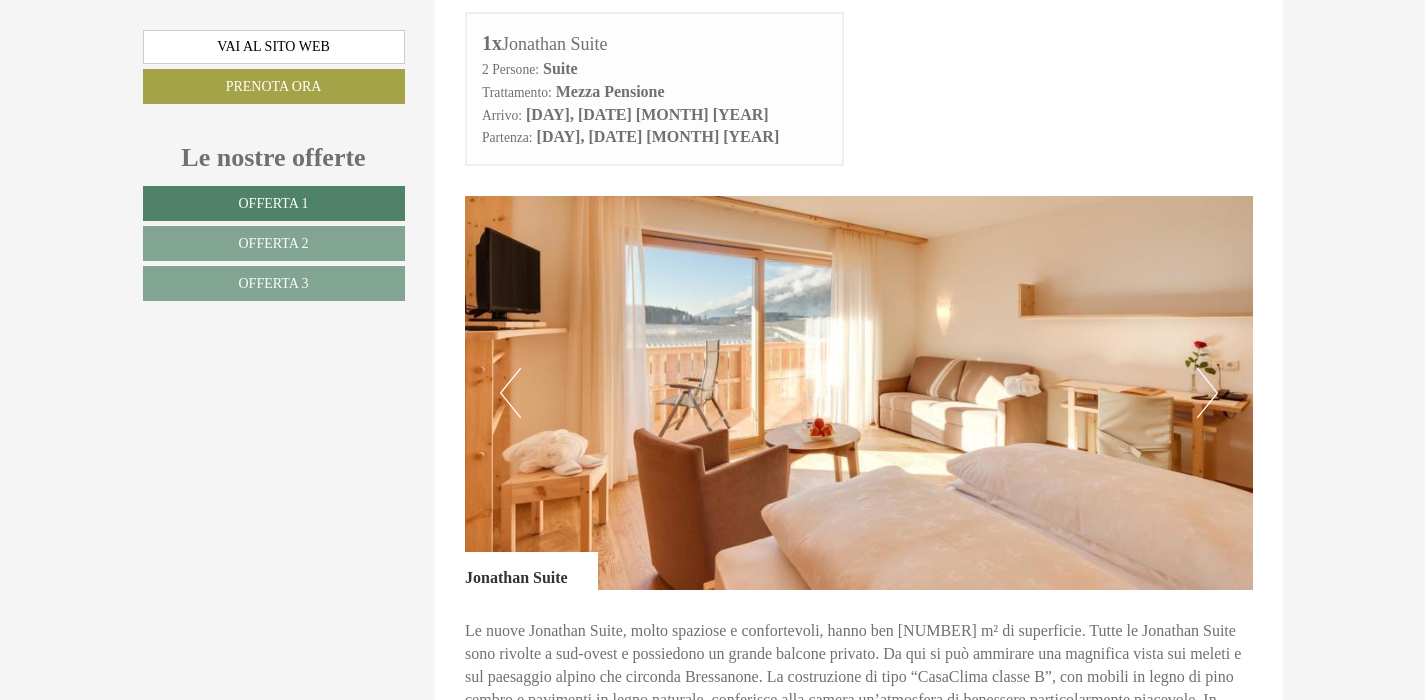 click on "Next" at bounding box center [1207, 393] 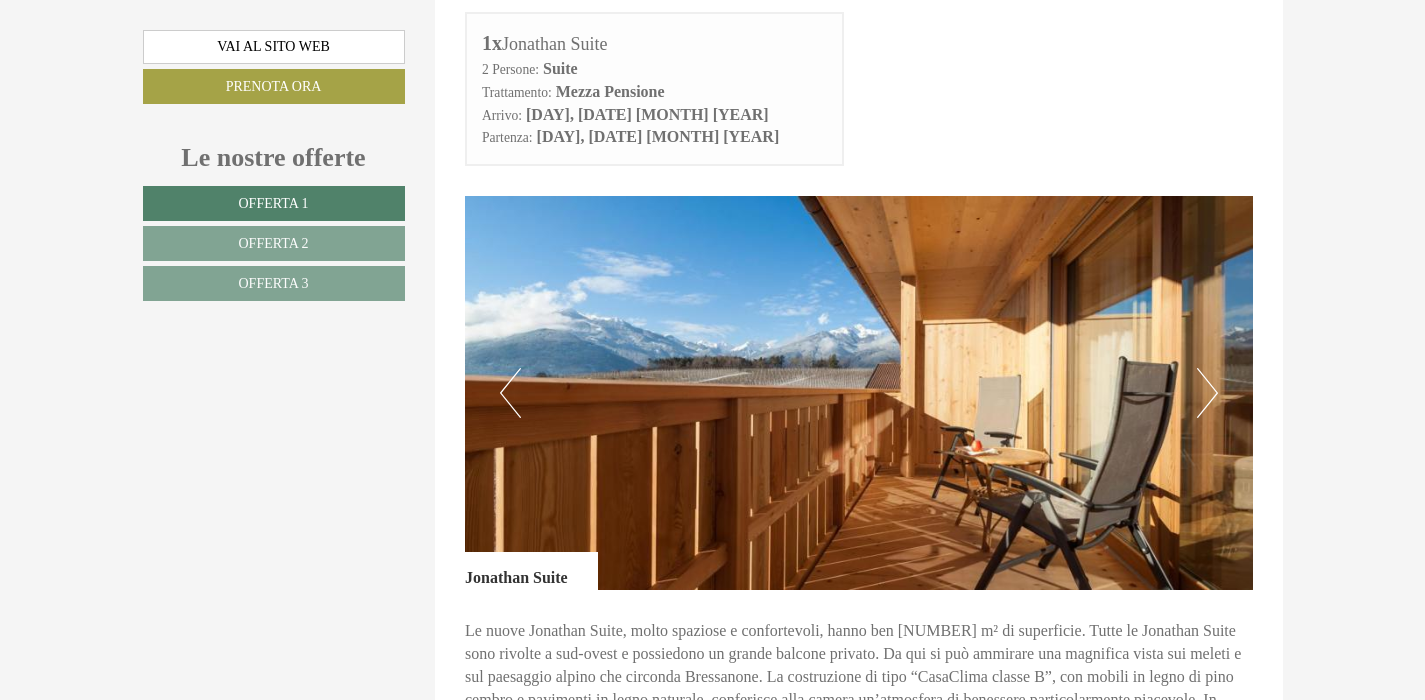 click on "Next" at bounding box center (1207, 393) 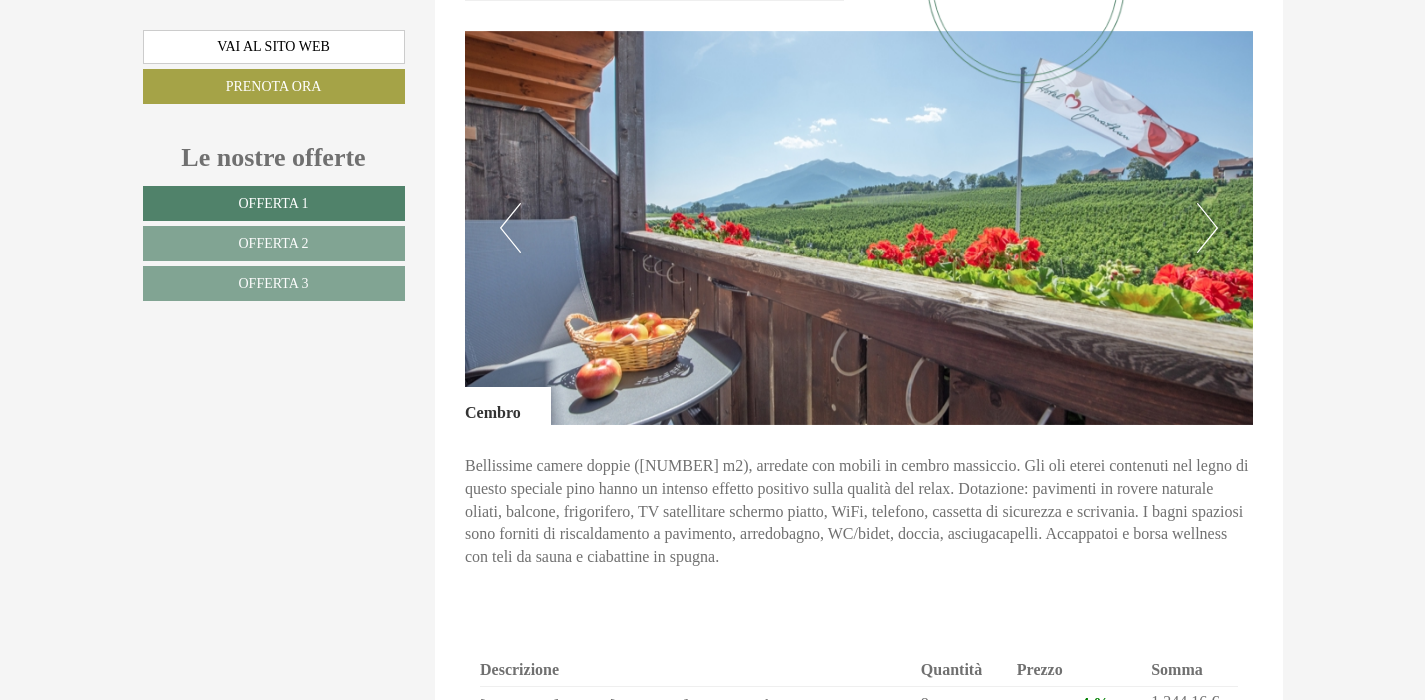 scroll, scrollTop: 2405, scrollLeft: 0, axis: vertical 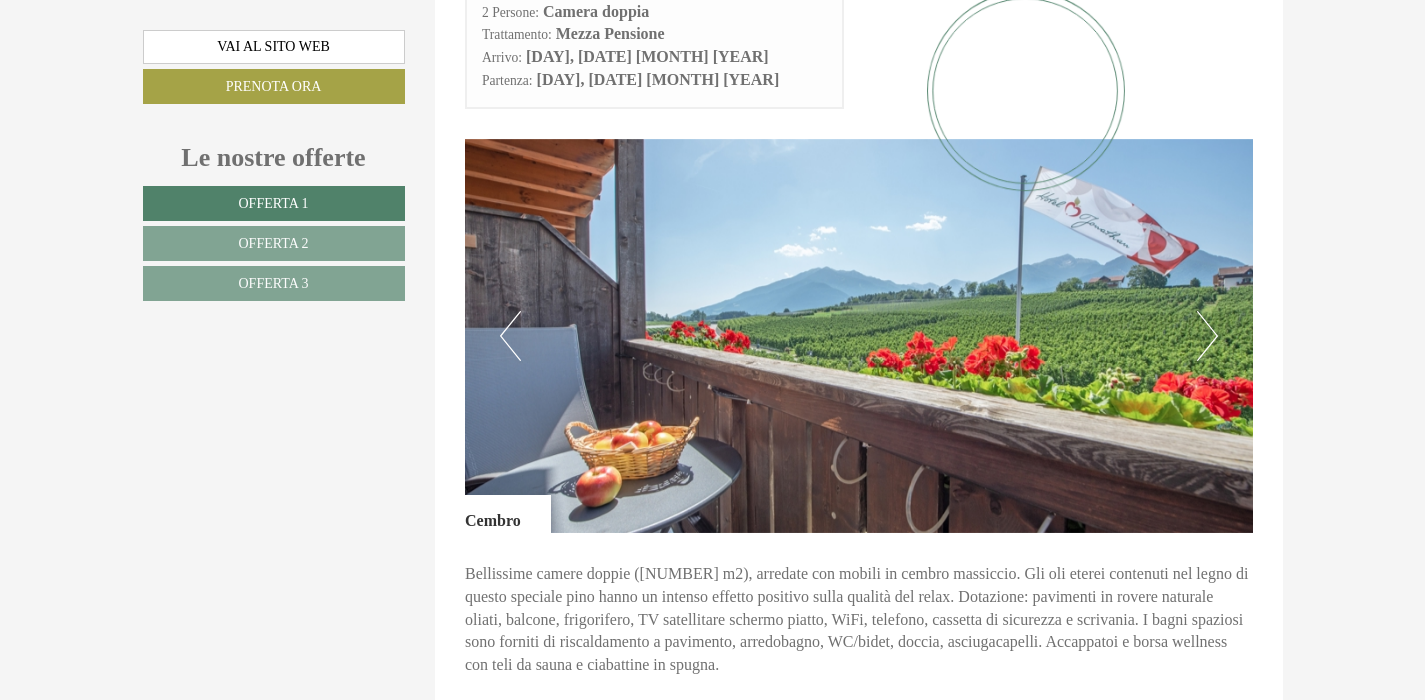 click on "Next" at bounding box center [1207, 336] 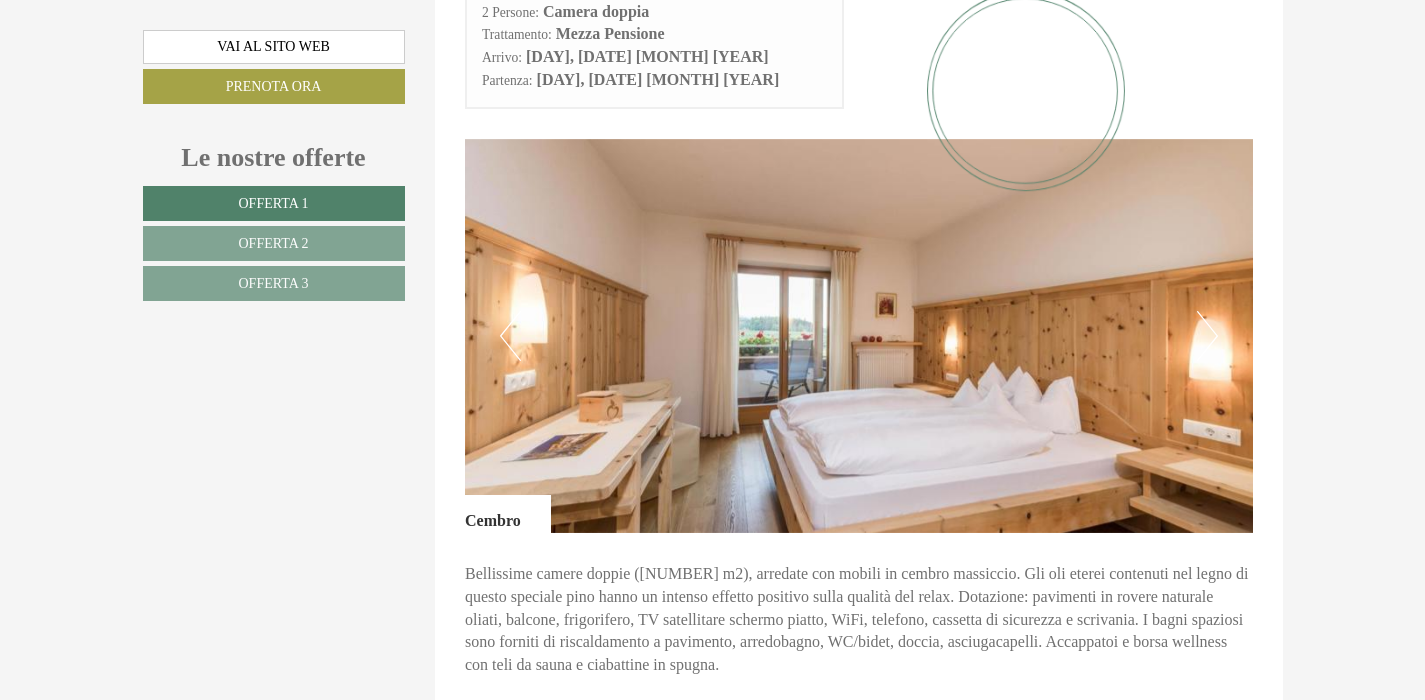 click on "Next" at bounding box center (1207, 336) 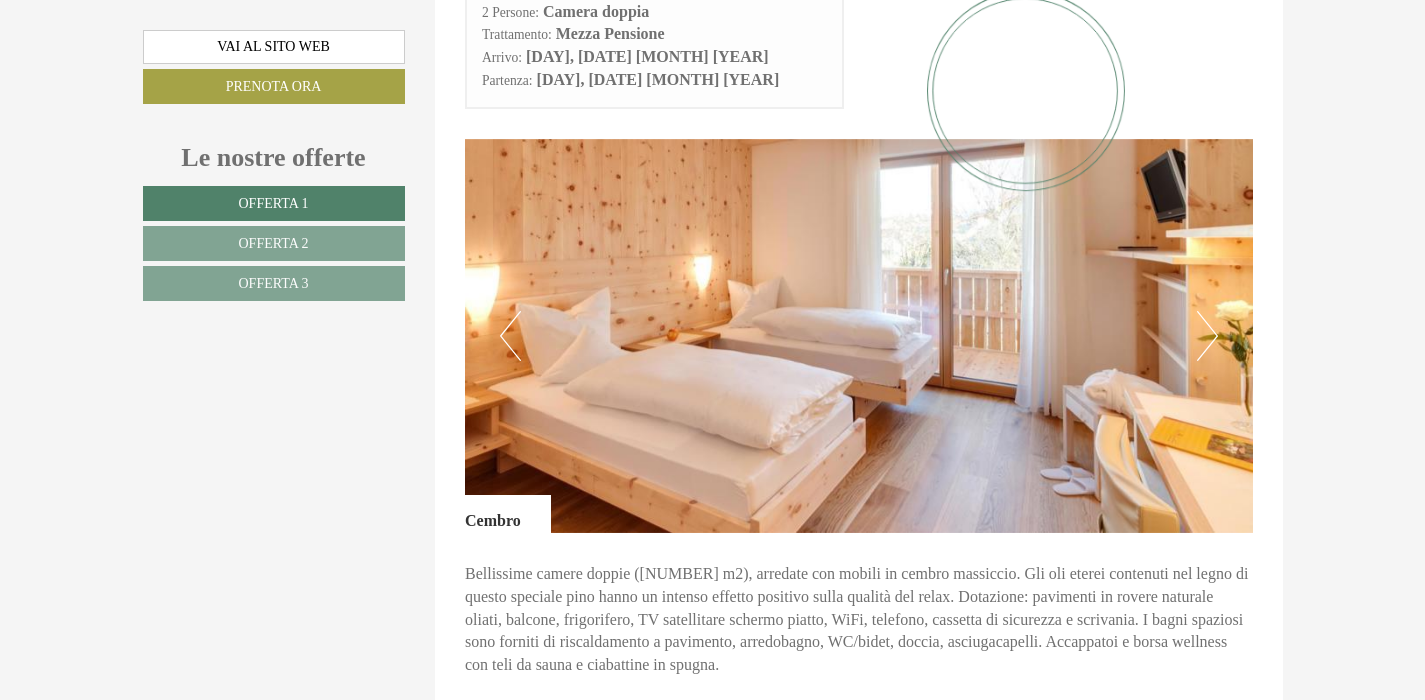 click on "Next" at bounding box center [1207, 336] 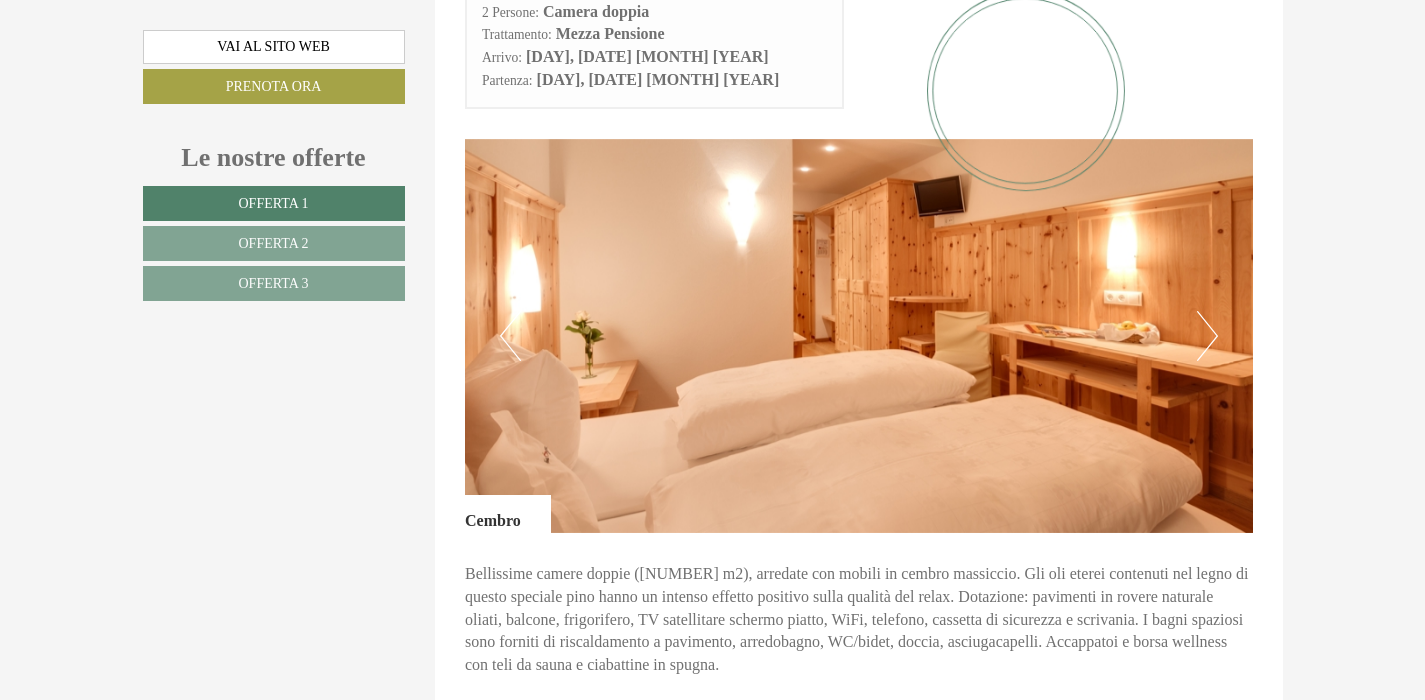 click on "Next" at bounding box center (1207, 336) 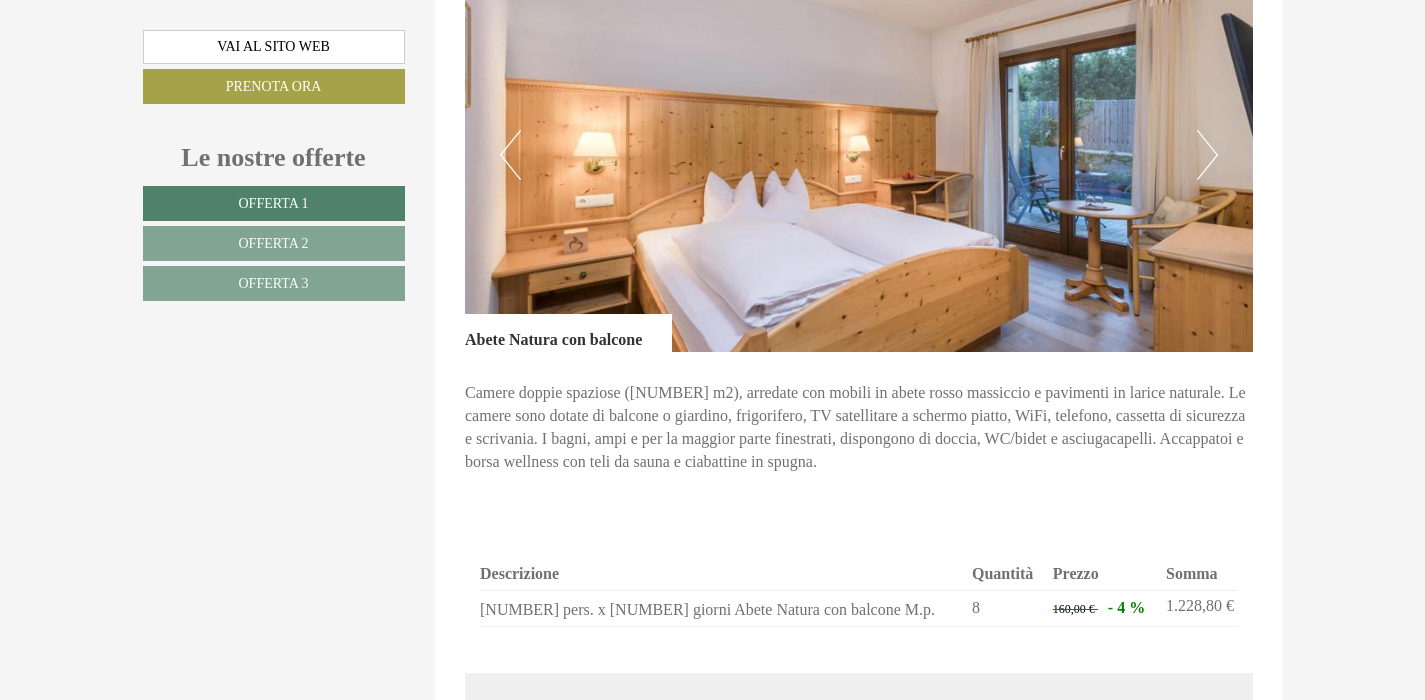 scroll, scrollTop: 3830, scrollLeft: 0, axis: vertical 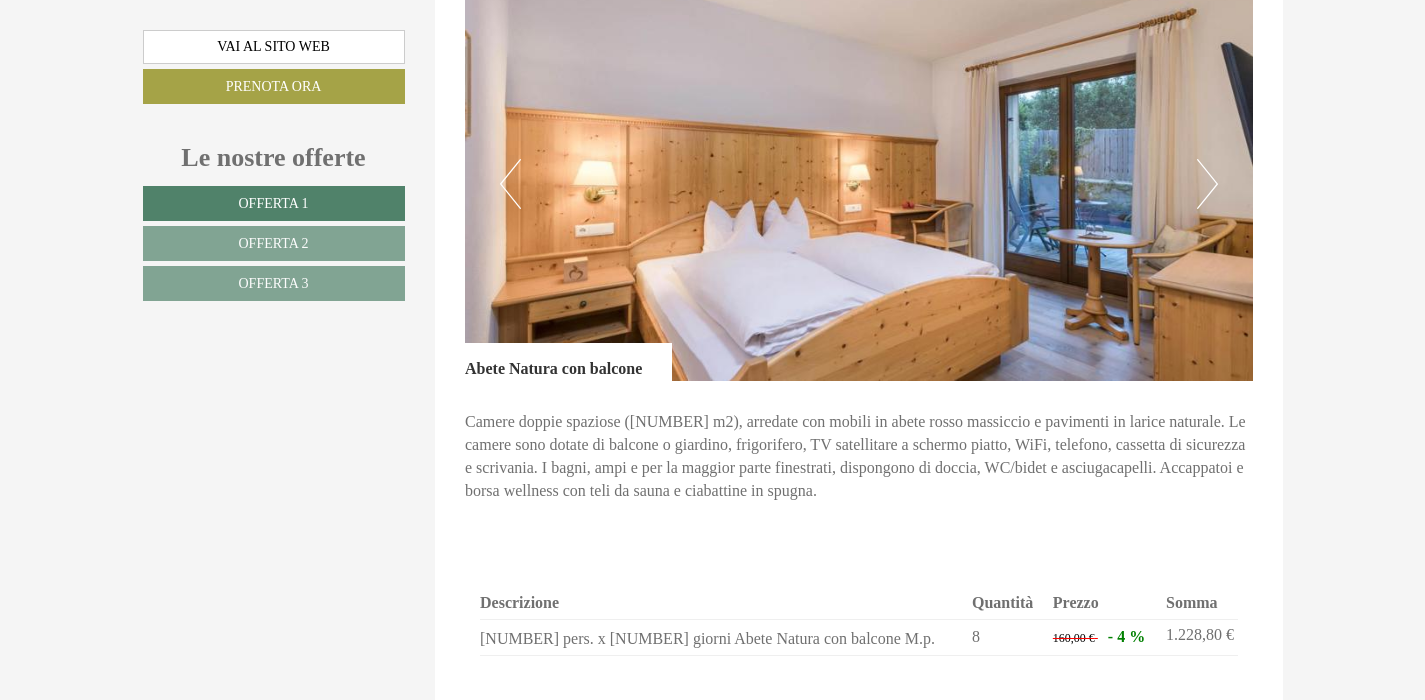 click on "Next" at bounding box center [1207, 184] 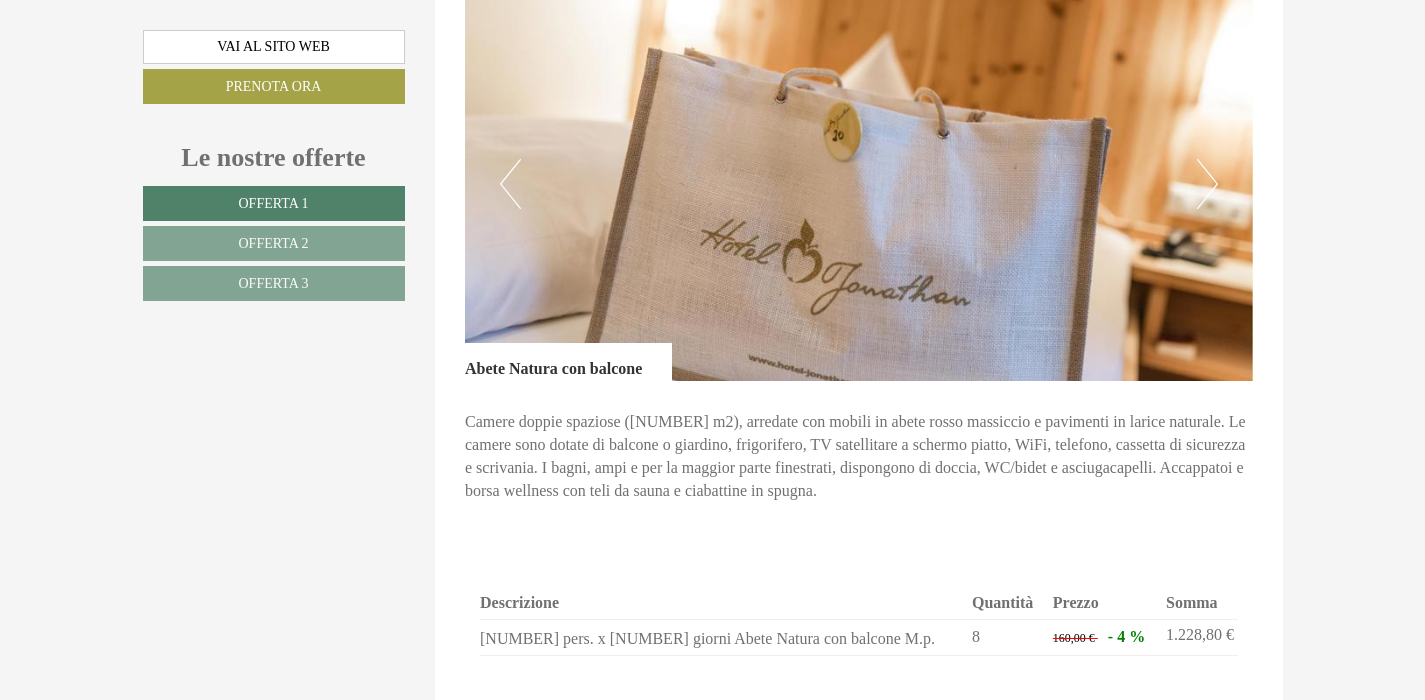 click on "Next" at bounding box center (1207, 184) 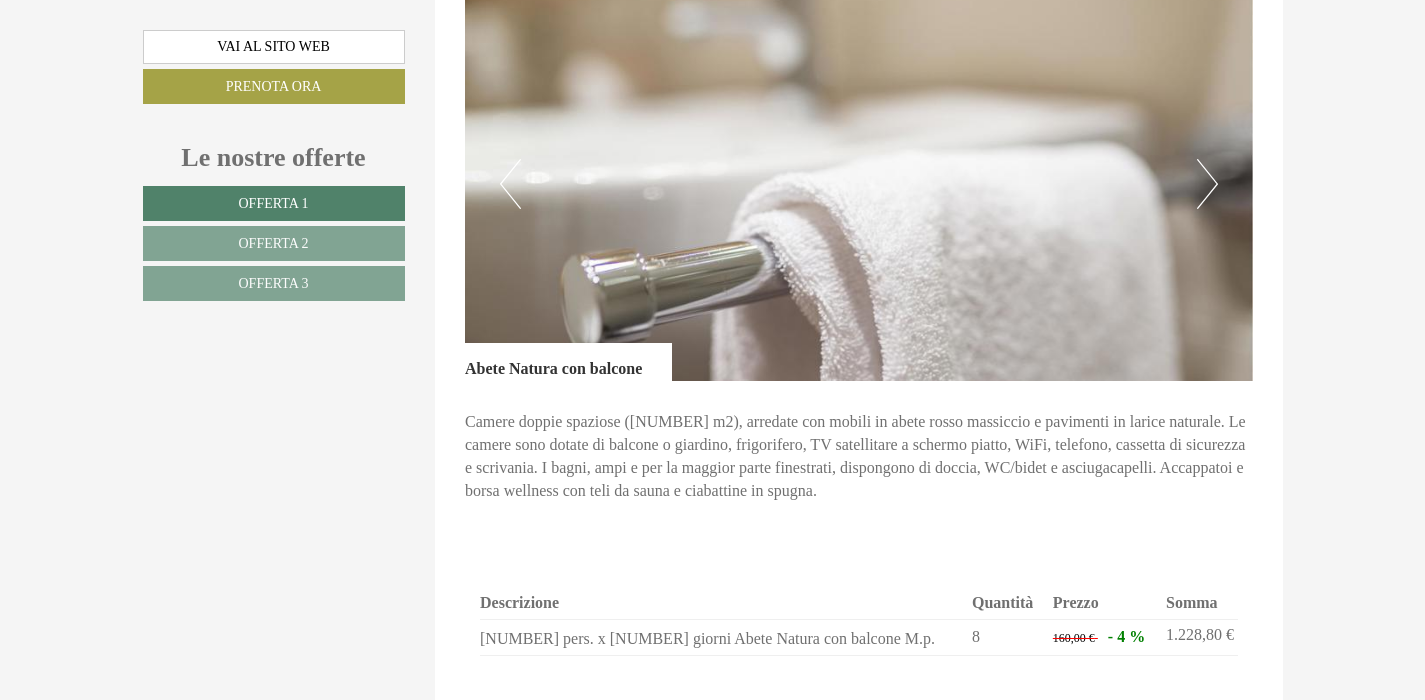 click on "Next" at bounding box center (1207, 184) 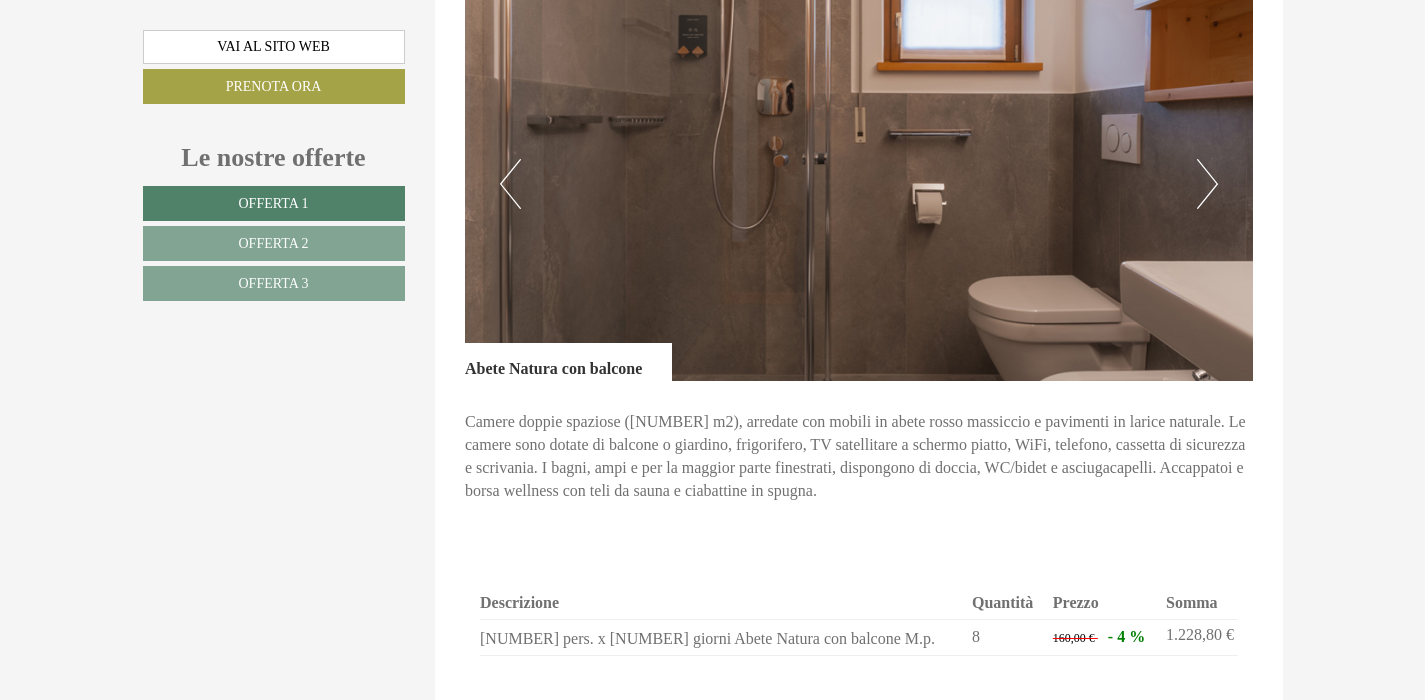 click on "Next" at bounding box center [1207, 184] 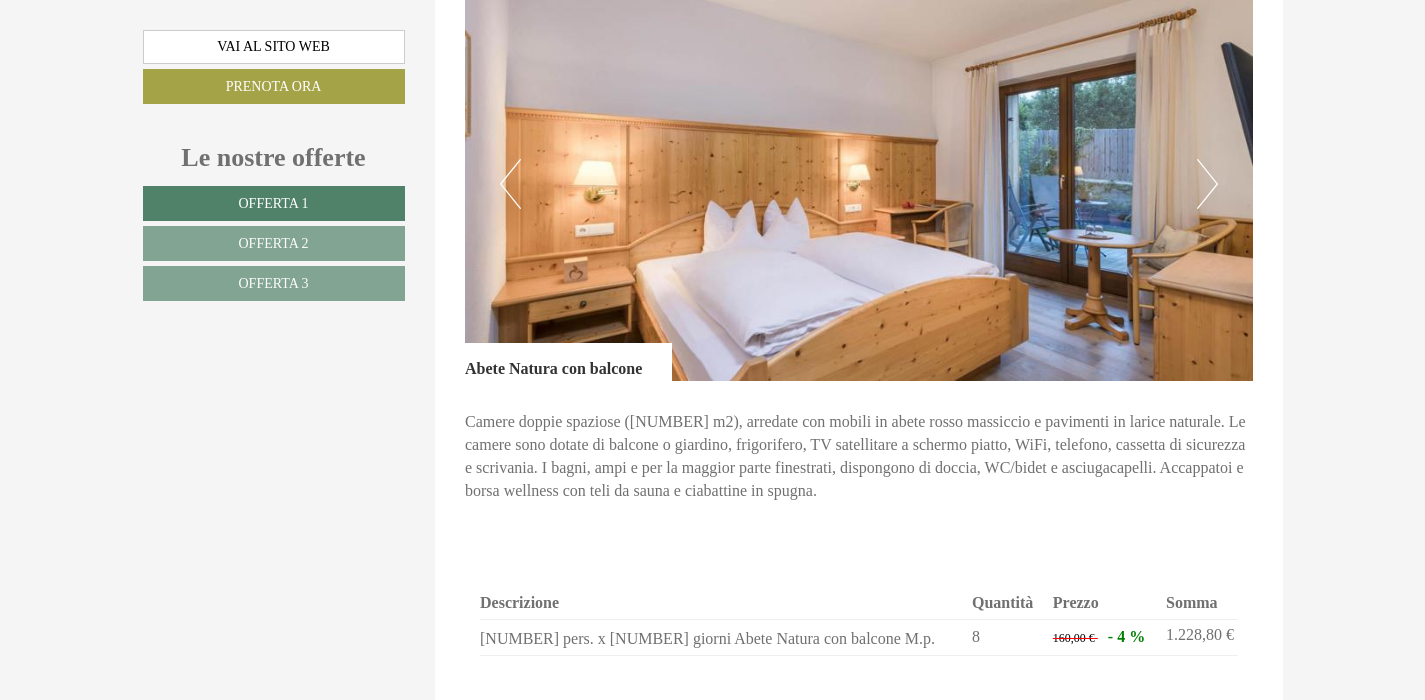 click on "Next" at bounding box center [1207, 184] 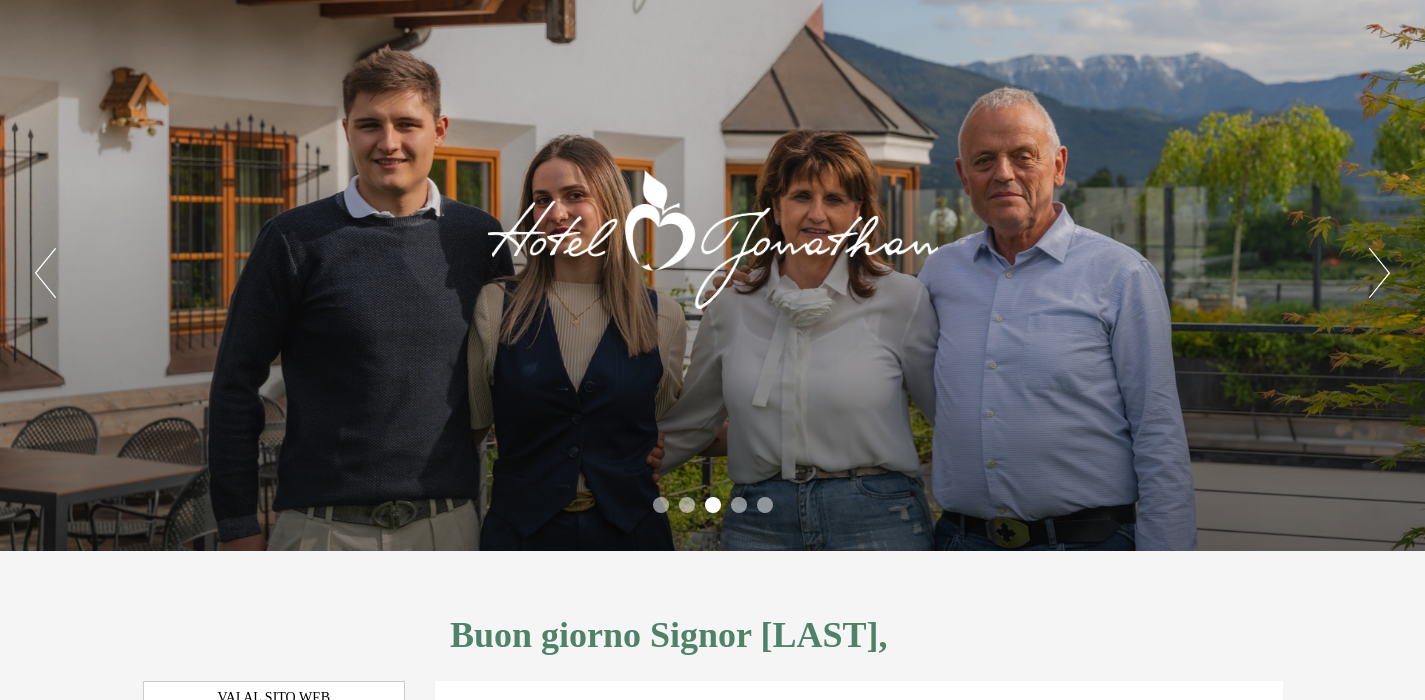 scroll, scrollTop: 0, scrollLeft: 0, axis: both 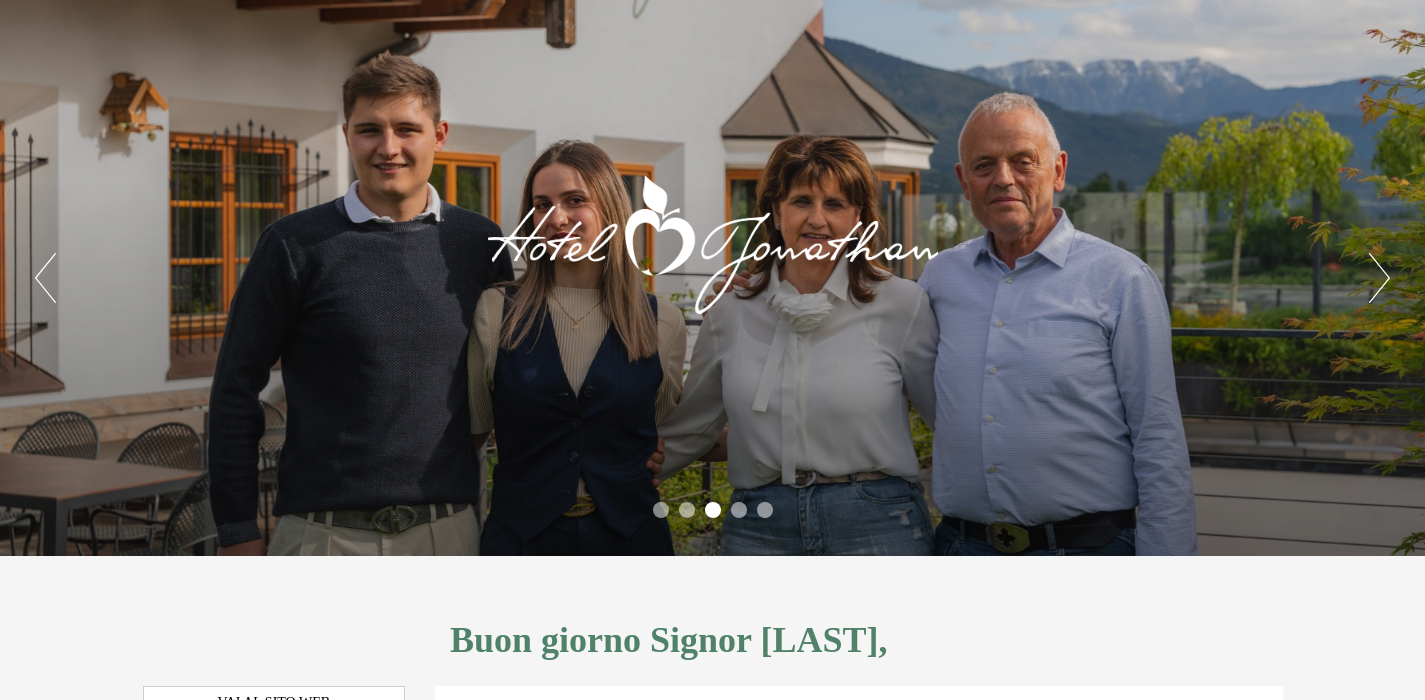 click on "Next" at bounding box center (1379, 278) 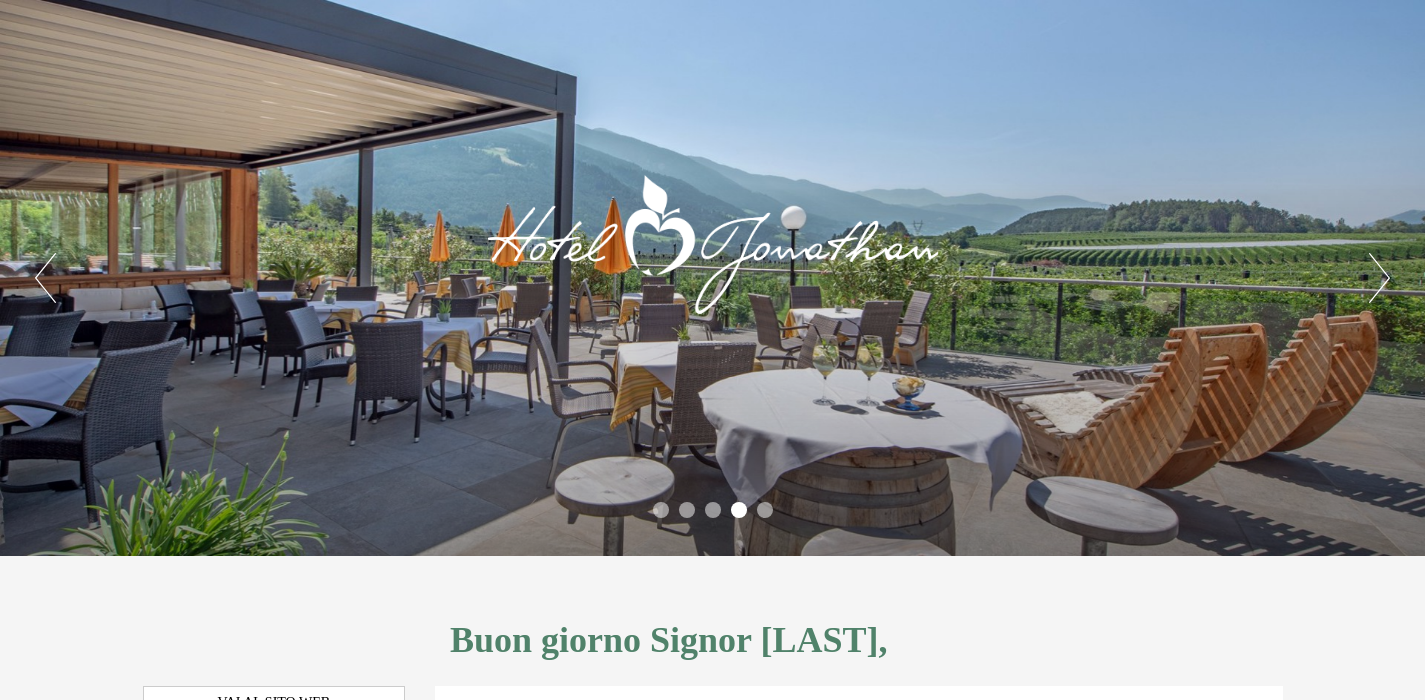 click on "Next" at bounding box center [1379, 278] 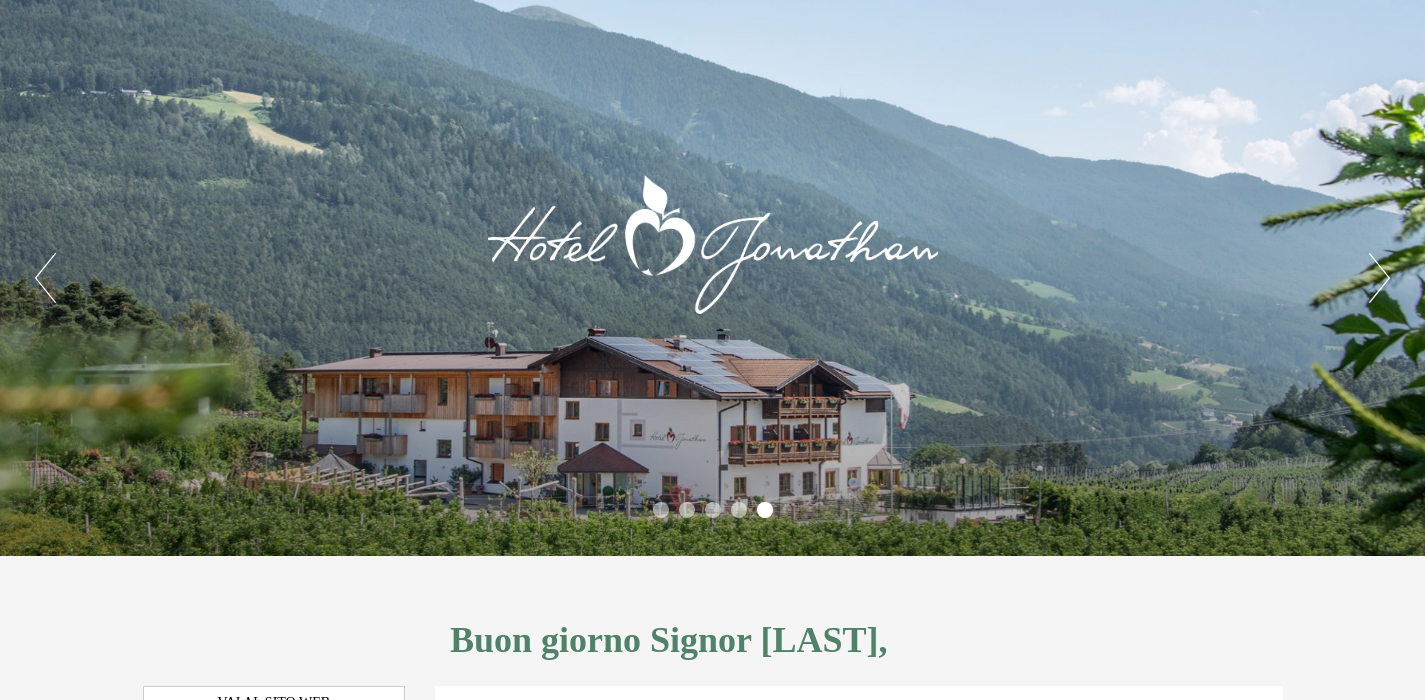 click on "Next" at bounding box center (1379, 278) 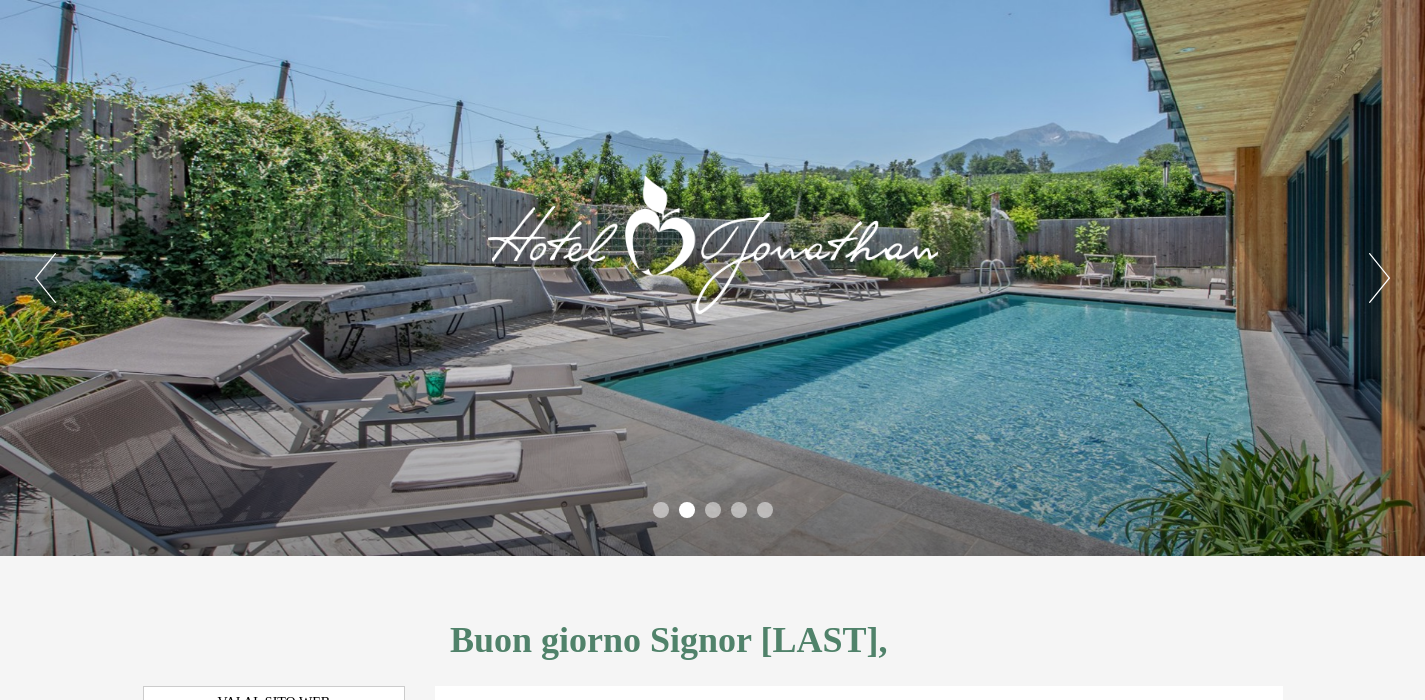 click on "Next" at bounding box center (1379, 278) 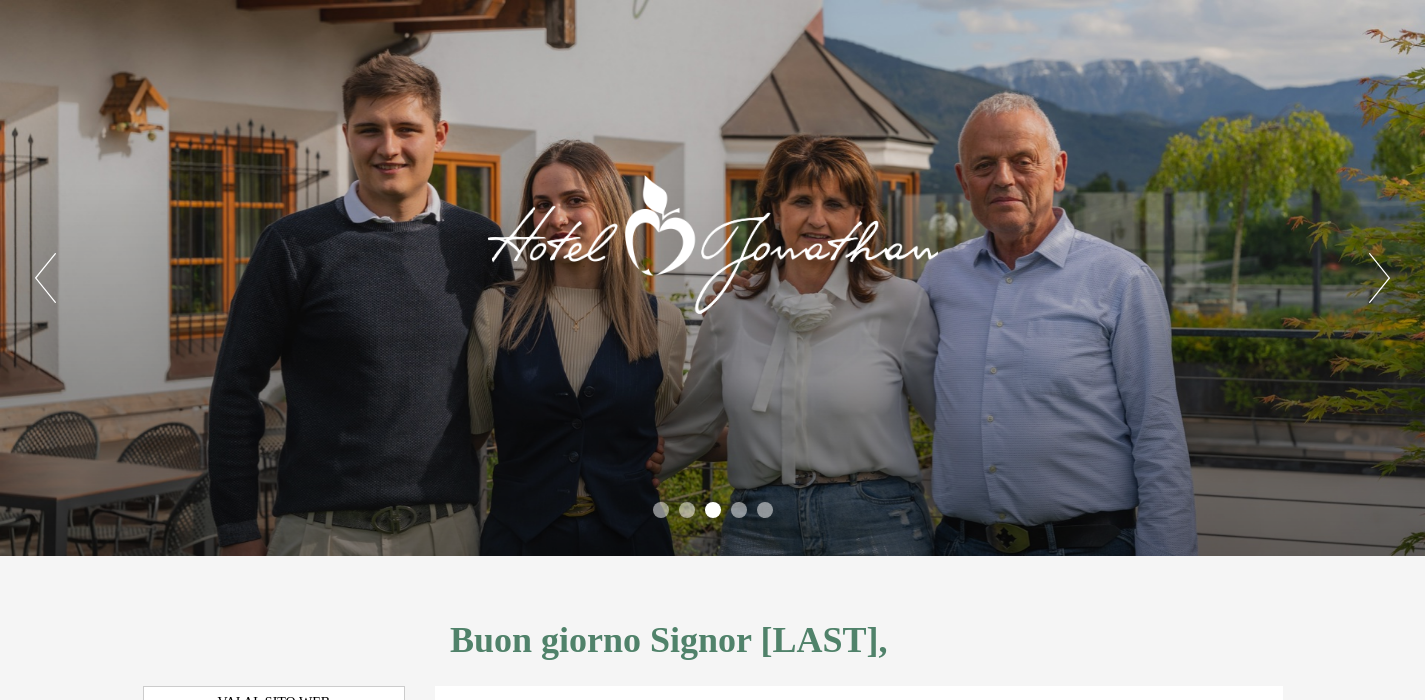 click on "Next" at bounding box center (1379, 278) 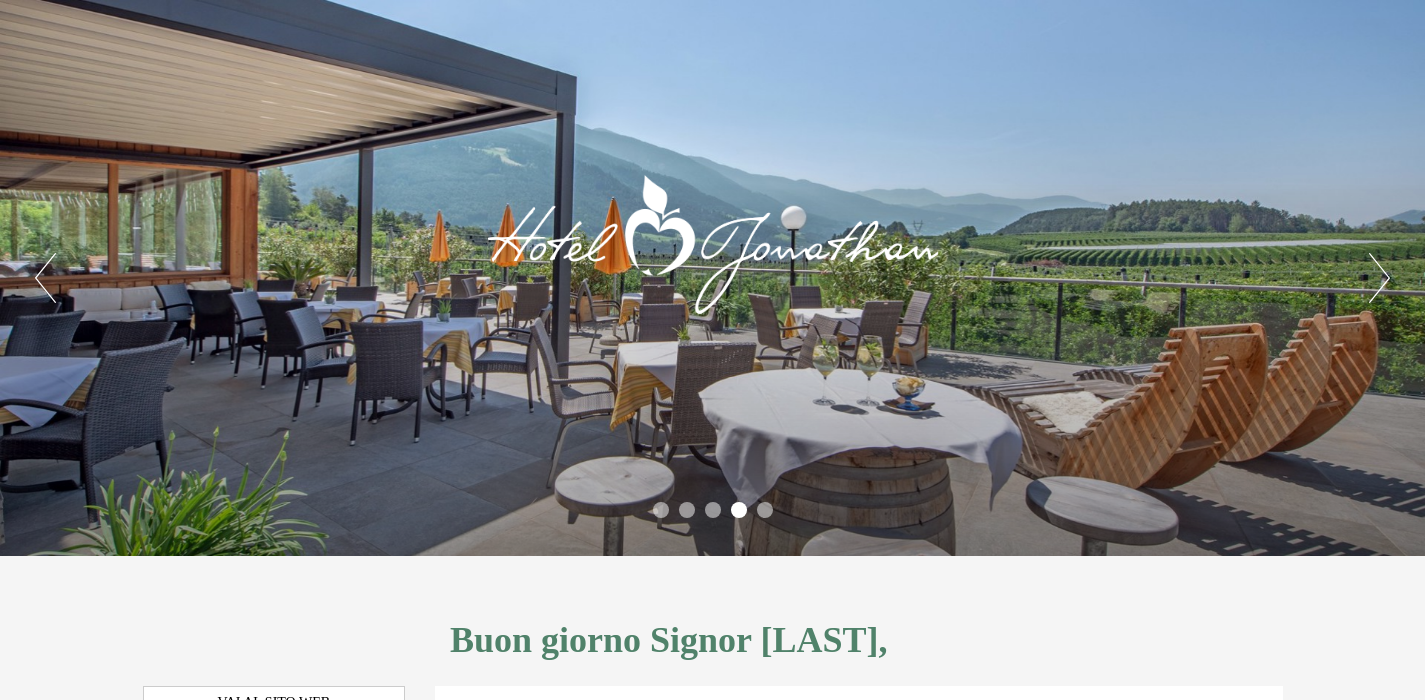 click on "Next" at bounding box center (1379, 278) 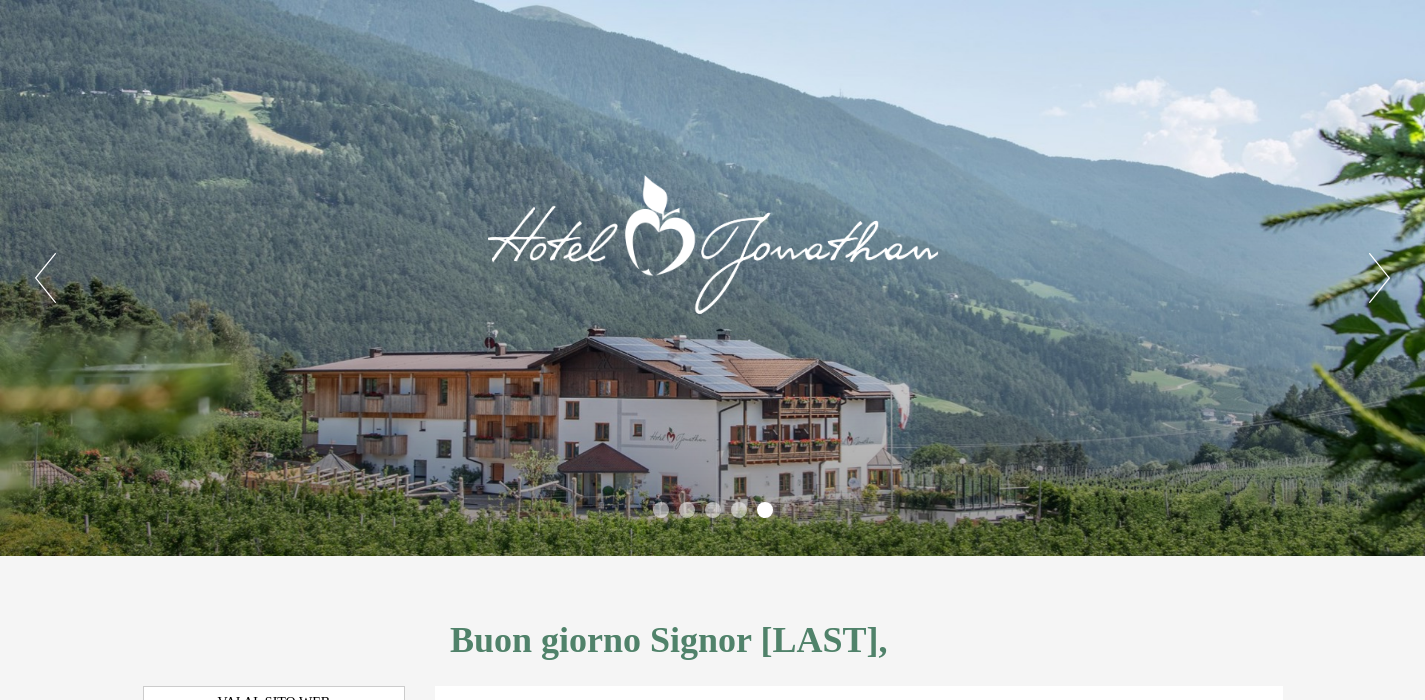 click on "Next" at bounding box center [1379, 278] 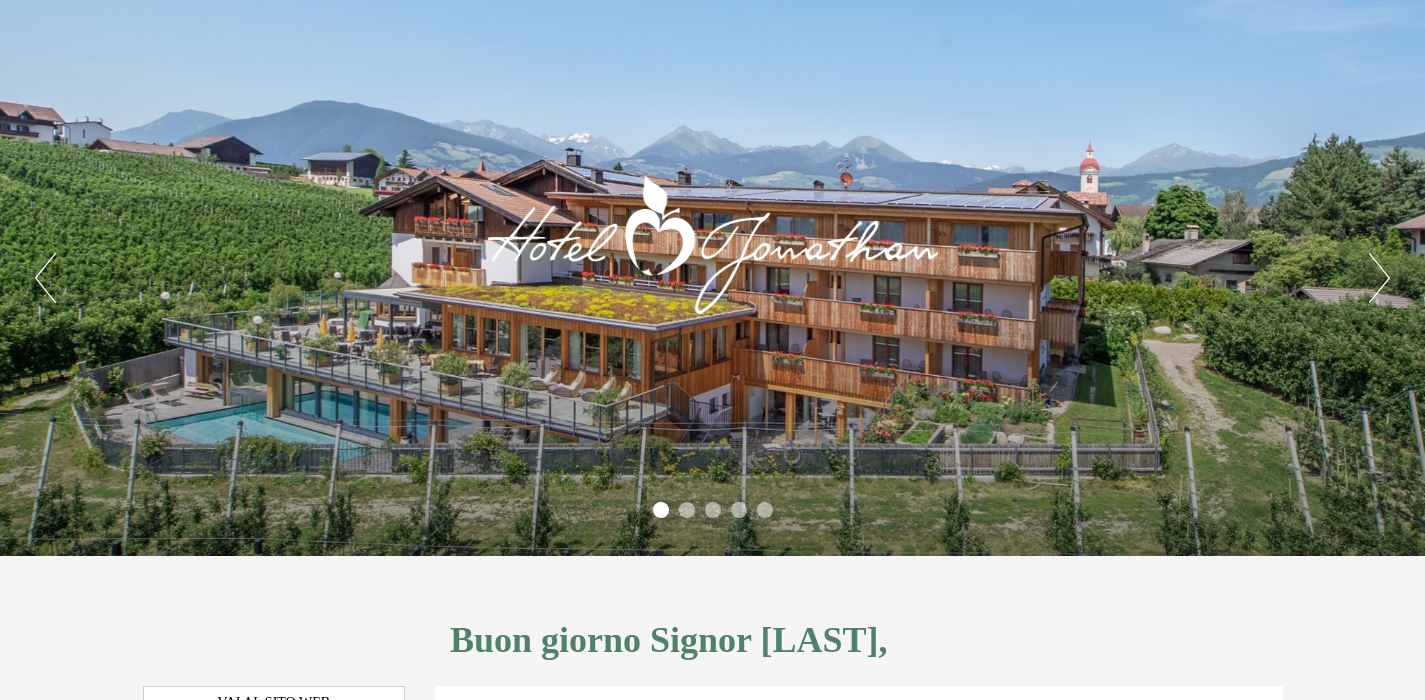 click on "Next" at bounding box center (1379, 278) 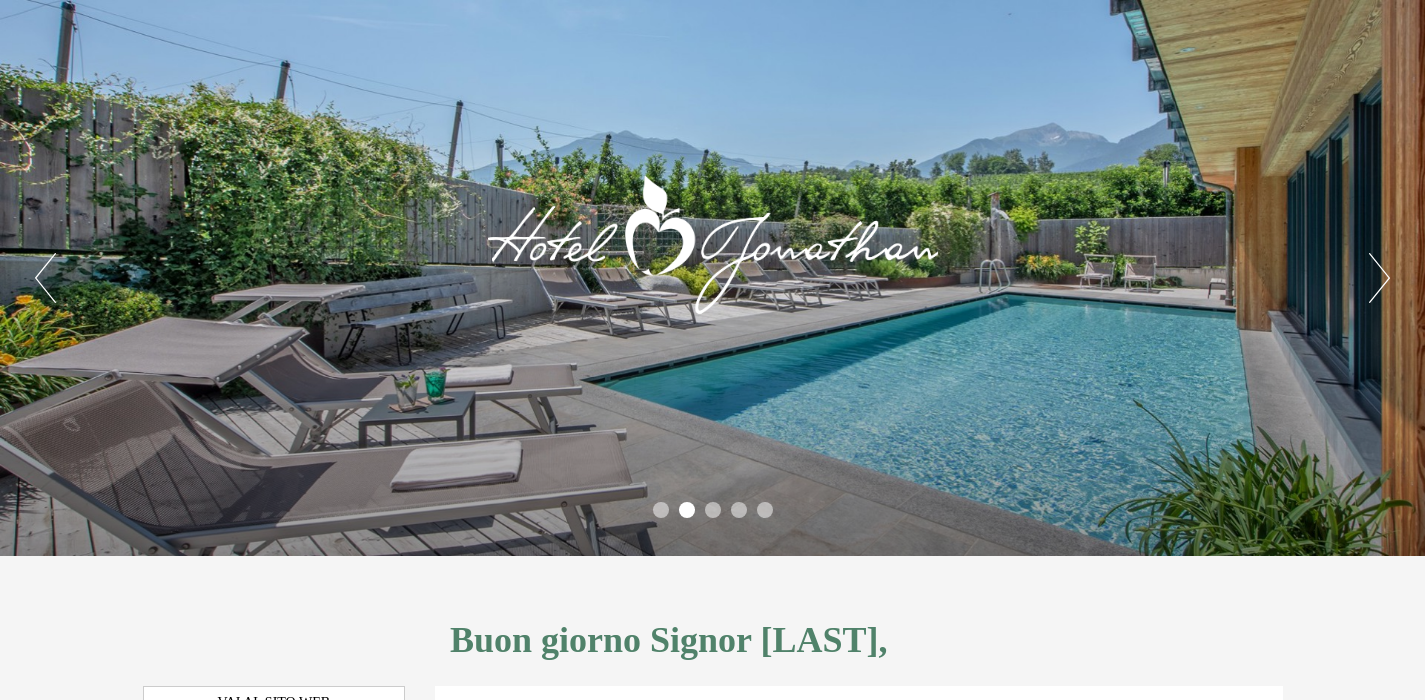 click on "Next" at bounding box center (1379, 278) 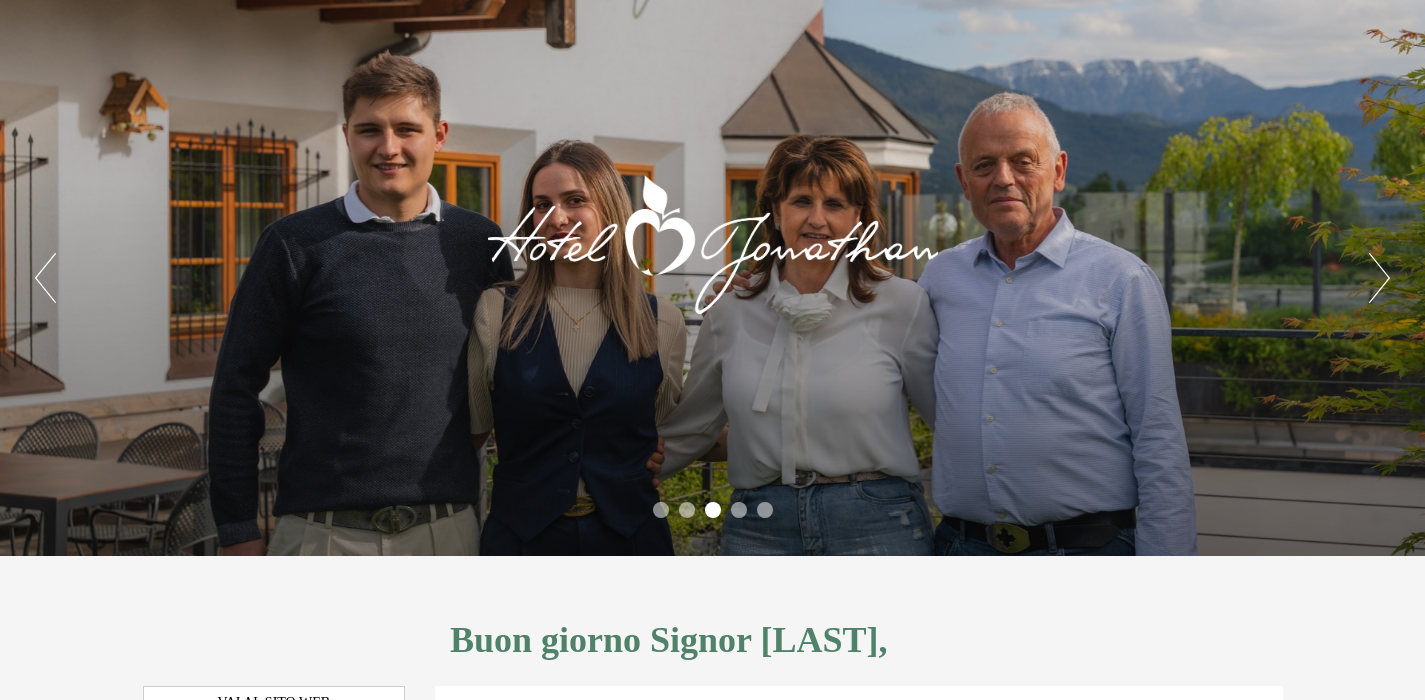 click on "Next" at bounding box center (1379, 278) 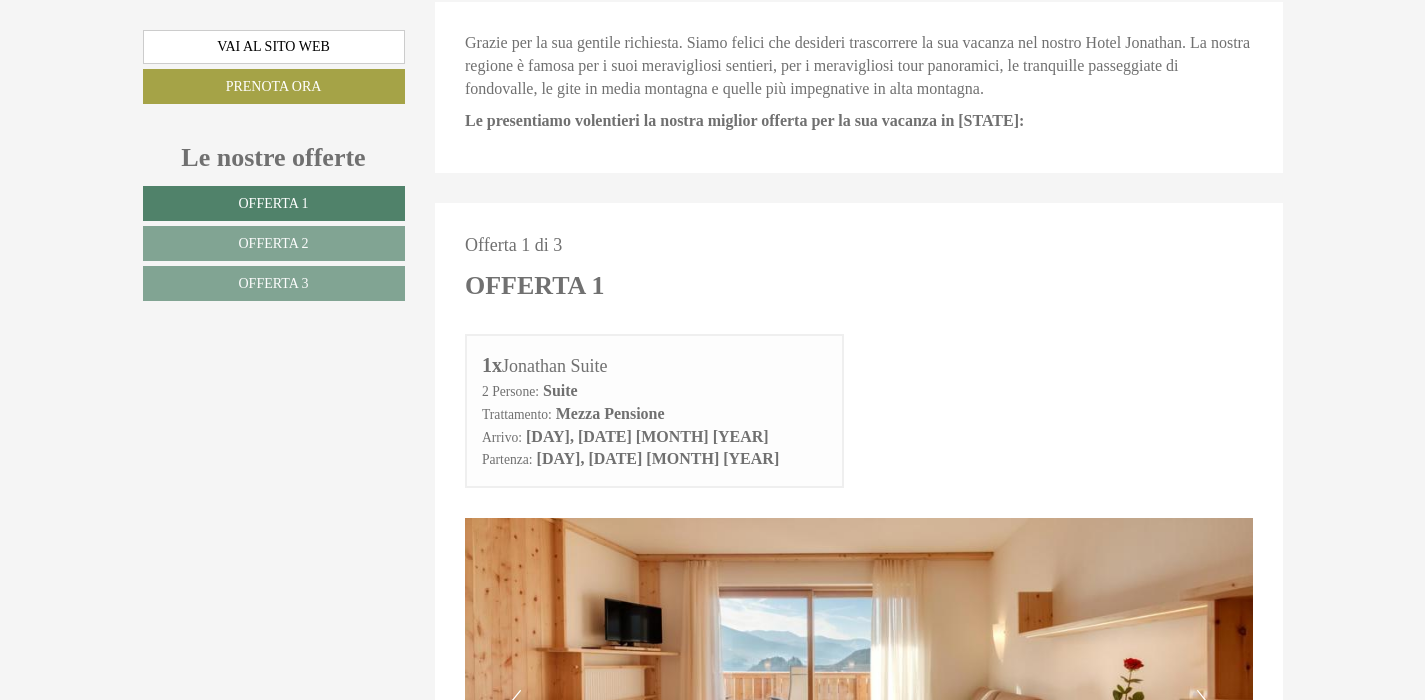 scroll, scrollTop: 693, scrollLeft: 0, axis: vertical 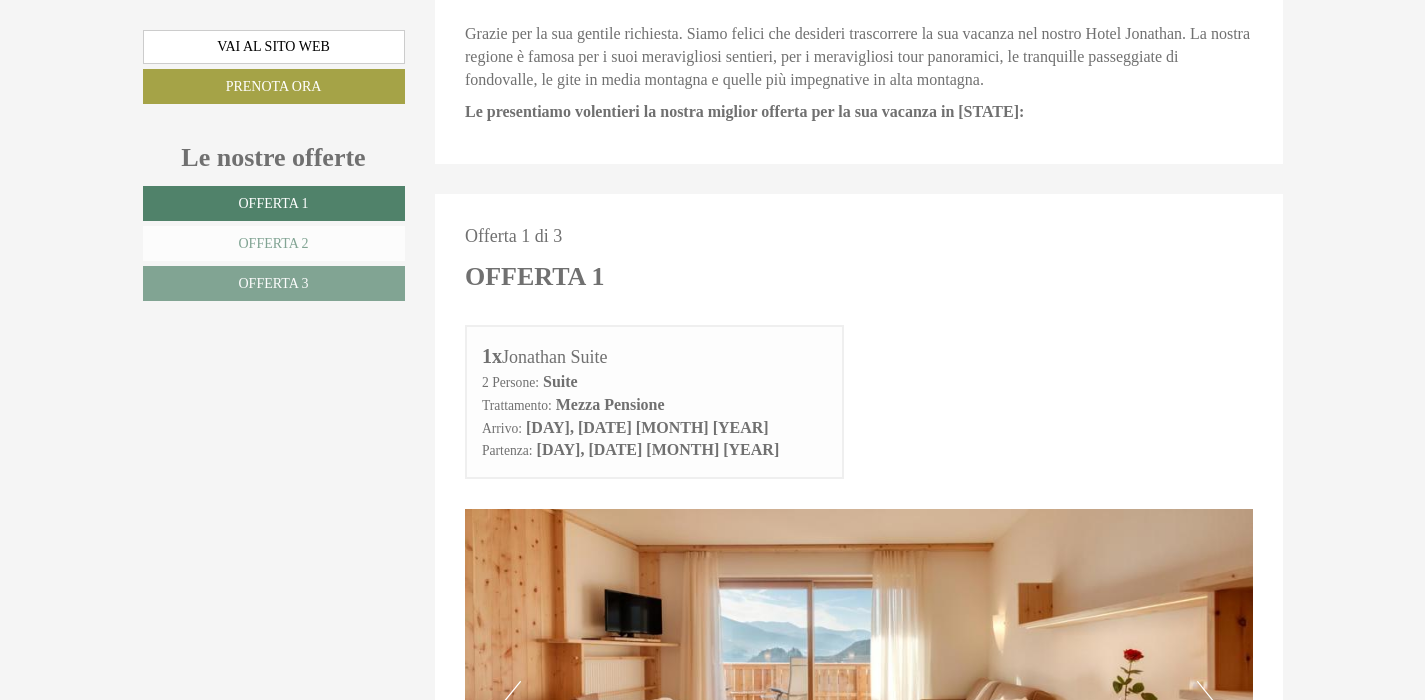 click on "Offerta 2" at bounding box center [274, 243] 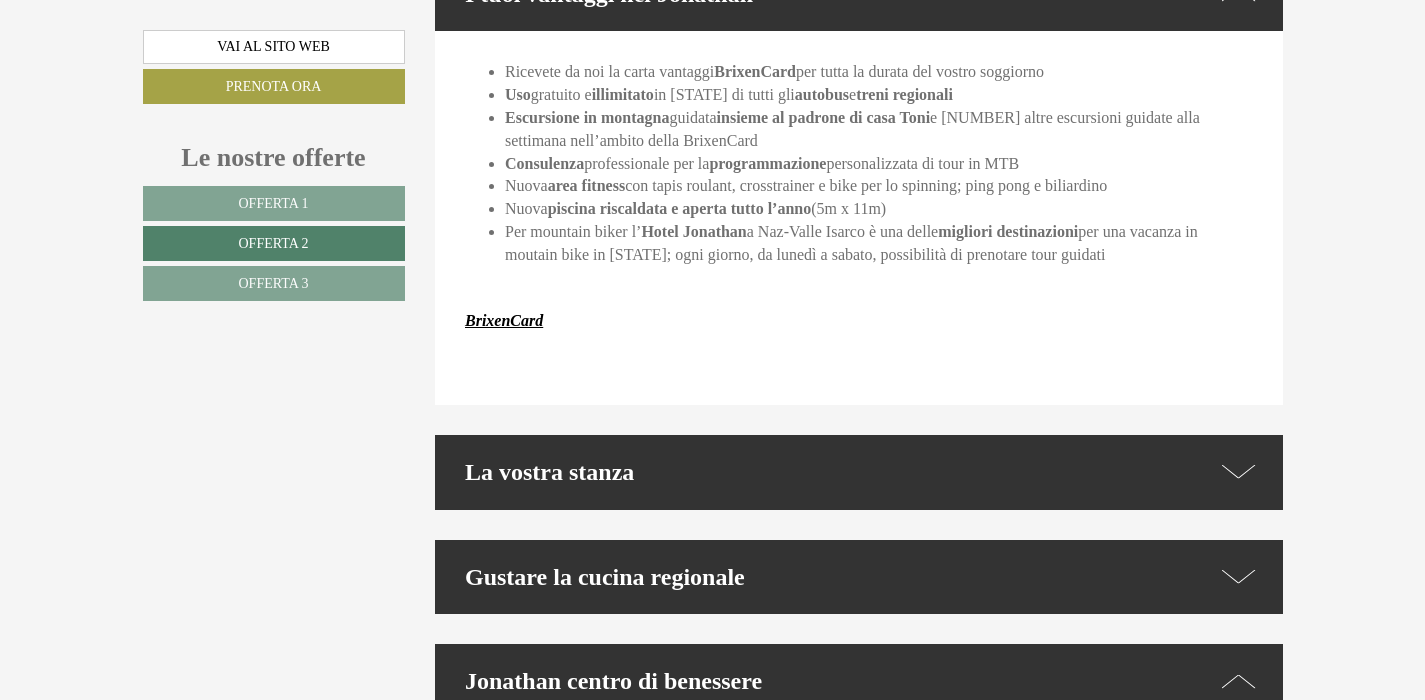 scroll, scrollTop: 2769, scrollLeft: 0, axis: vertical 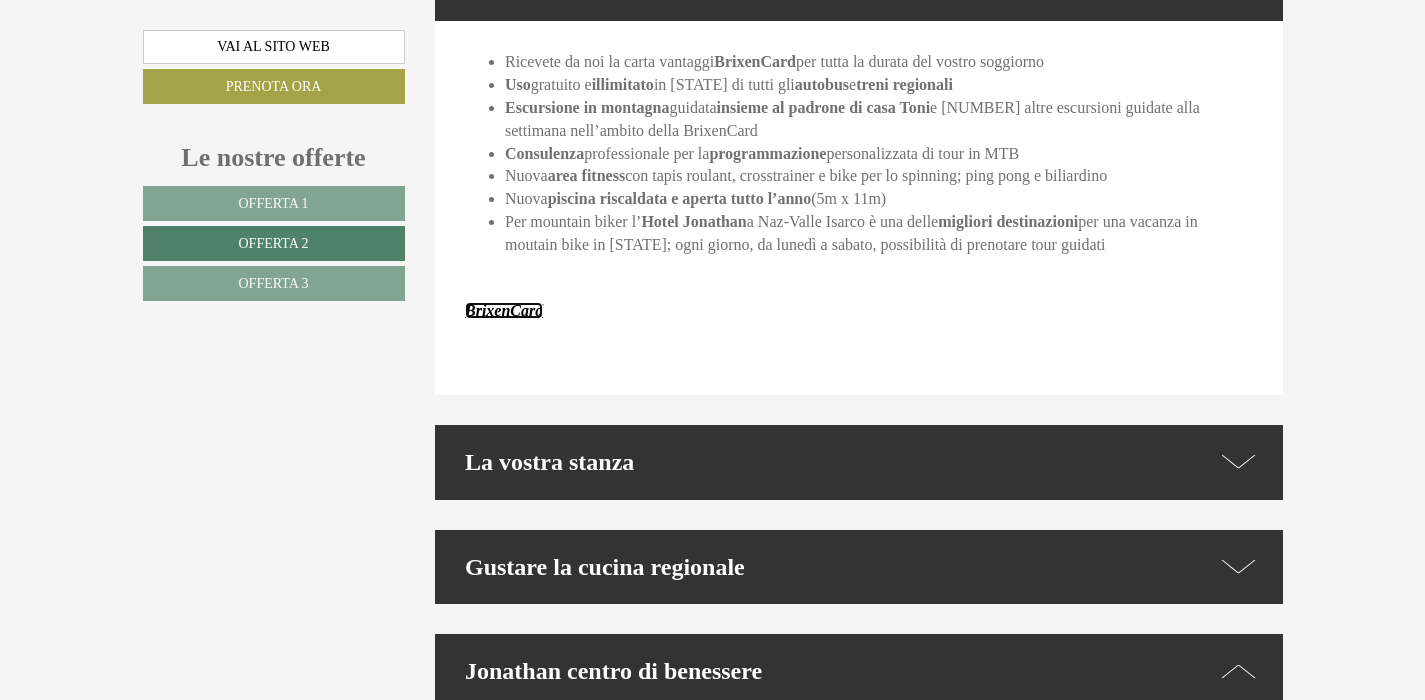 click on "BrixenCard" at bounding box center [504, 310] 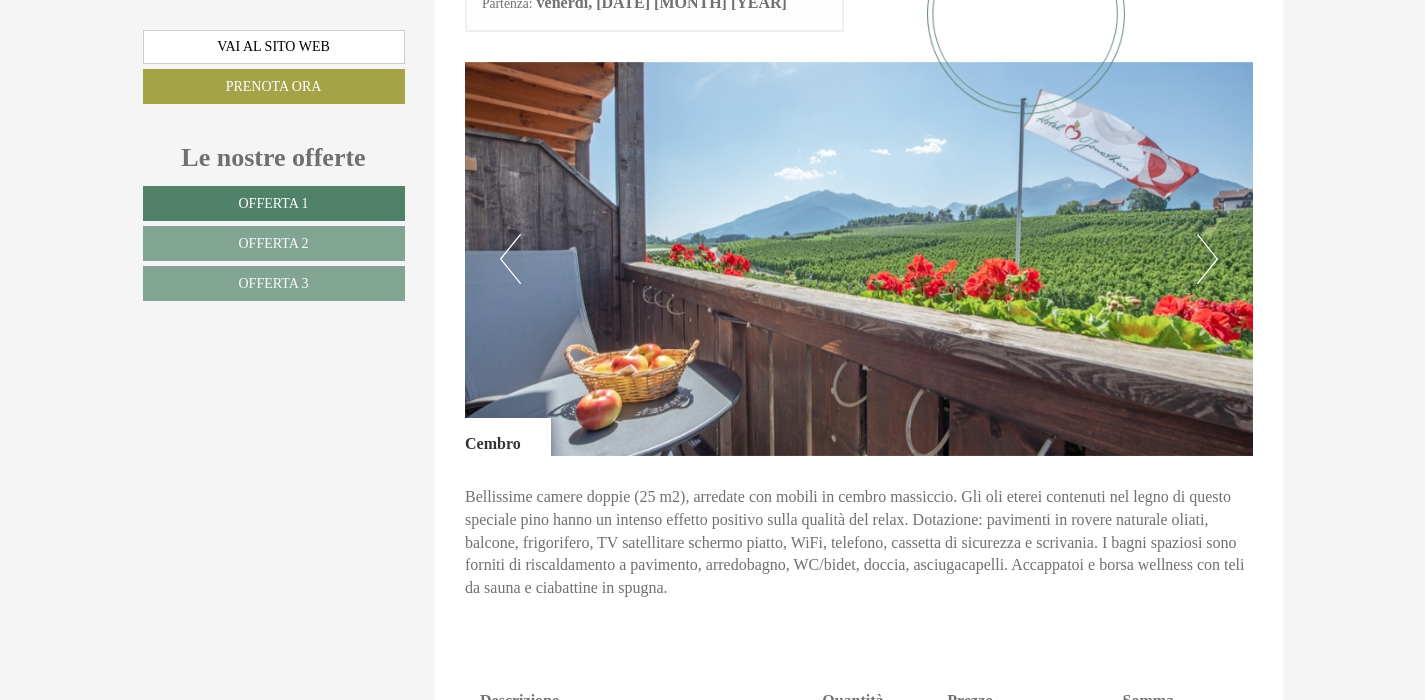scroll, scrollTop: 2483, scrollLeft: 0, axis: vertical 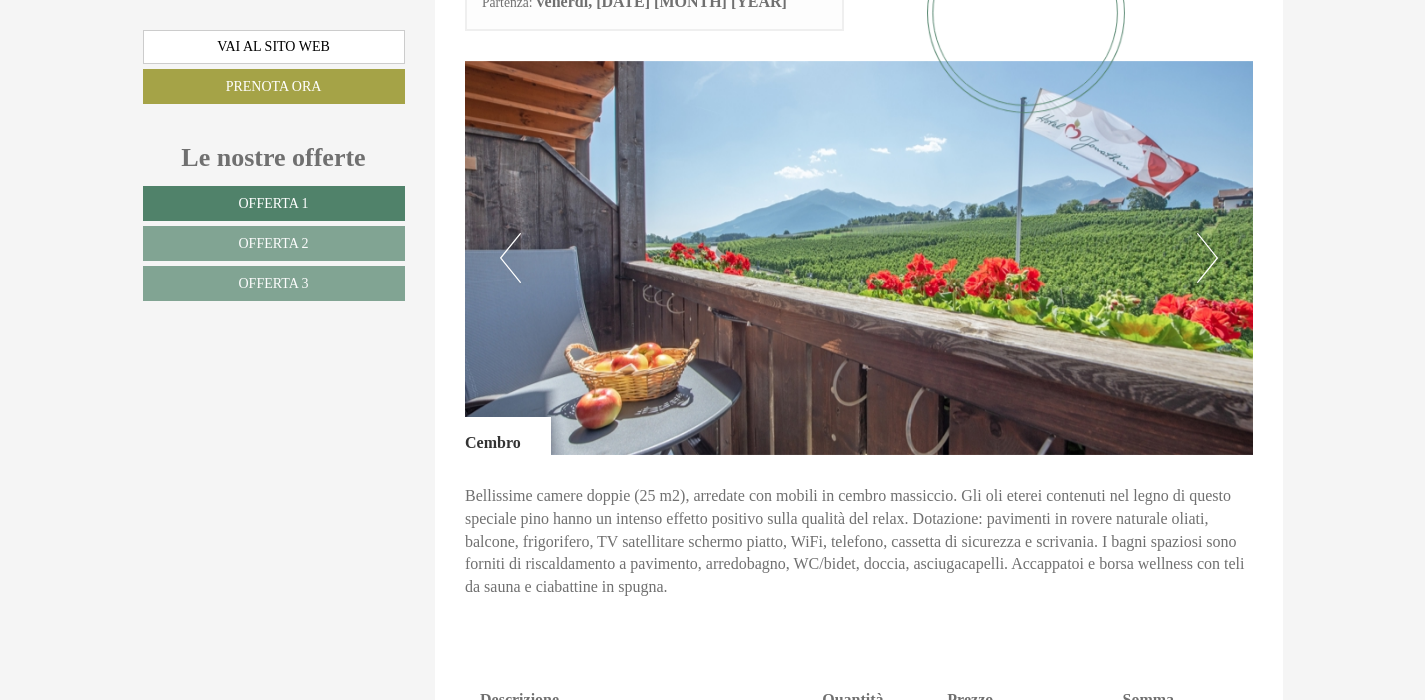 click on "Next" at bounding box center (1207, 258) 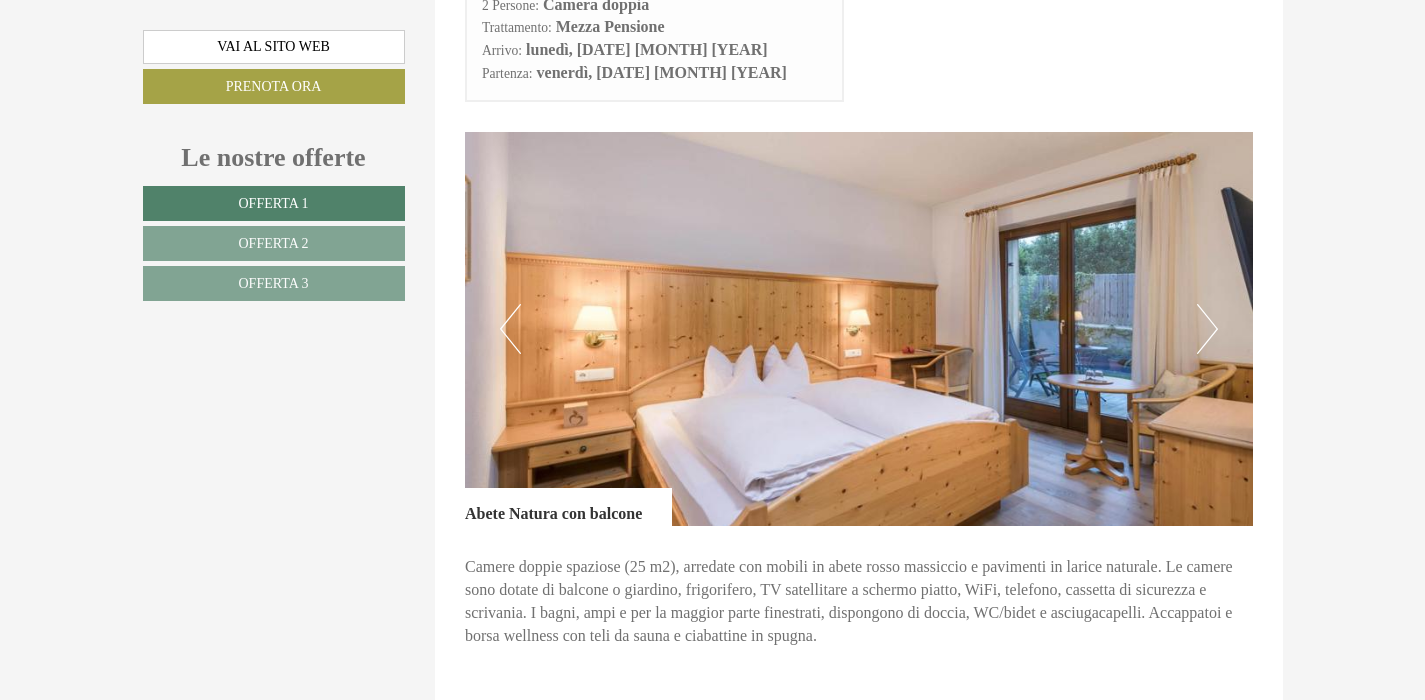 scroll, scrollTop: 3733, scrollLeft: 0, axis: vertical 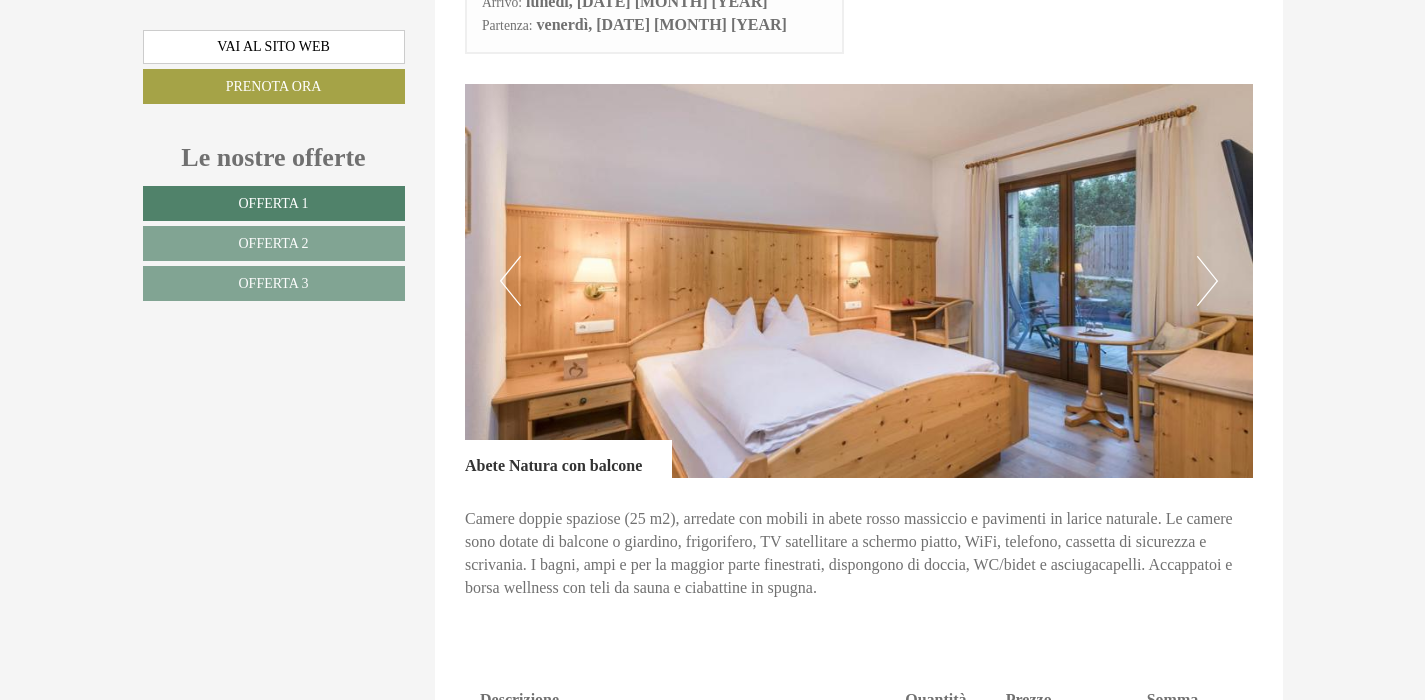 click on "Next" at bounding box center [1207, 281] 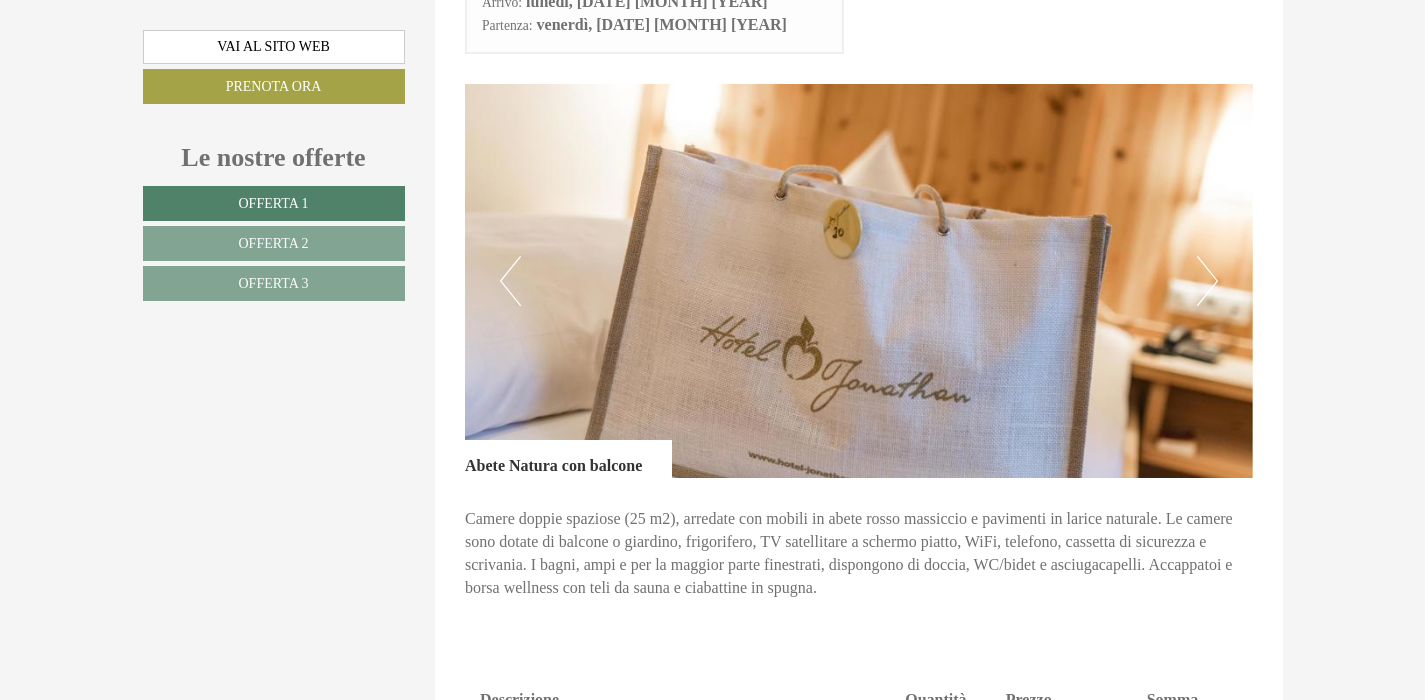 click on "Next" at bounding box center (1207, 281) 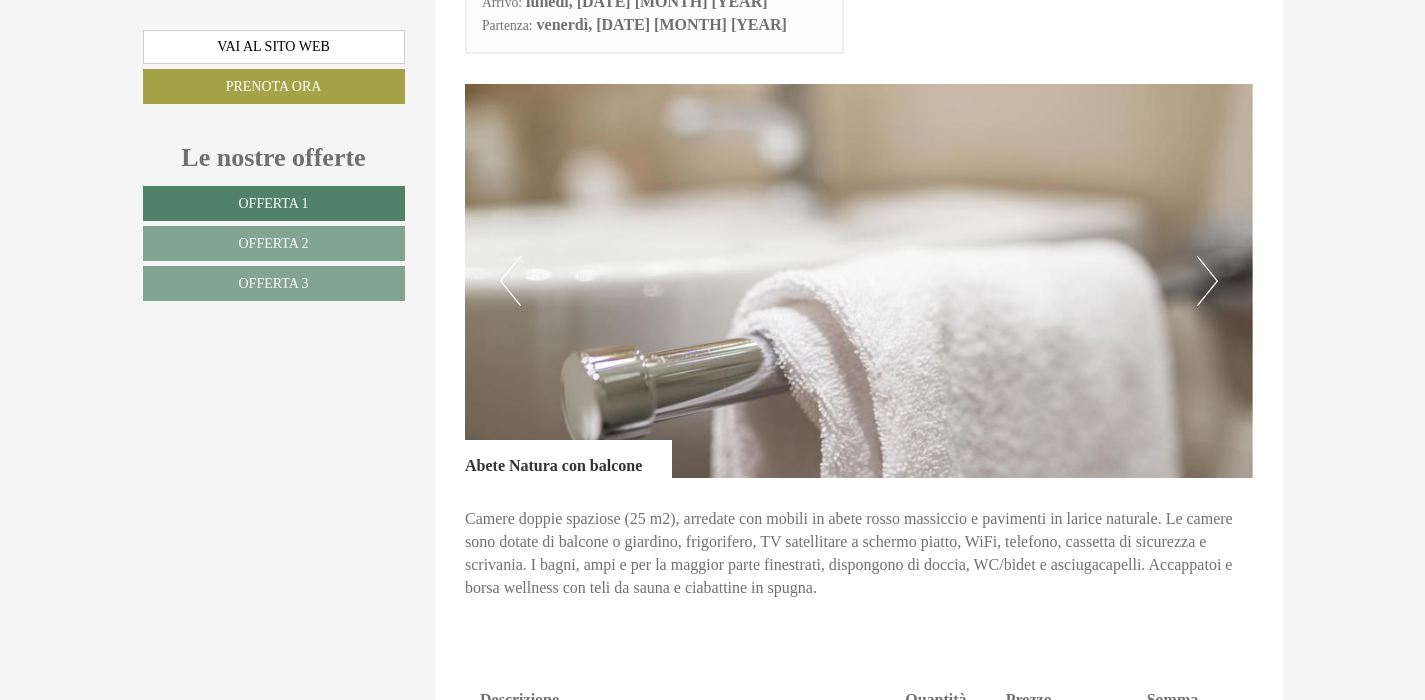 click on "Next" at bounding box center (1207, 281) 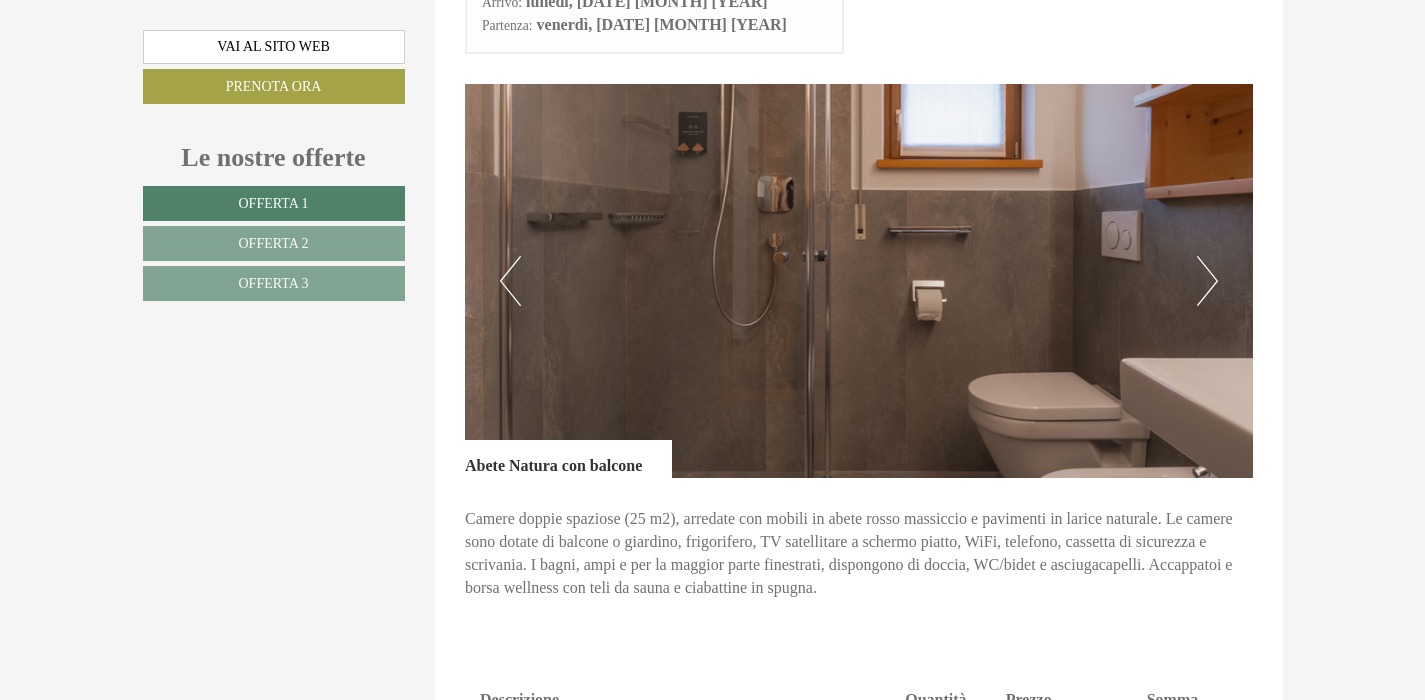 click on "Next" at bounding box center (1207, 281) 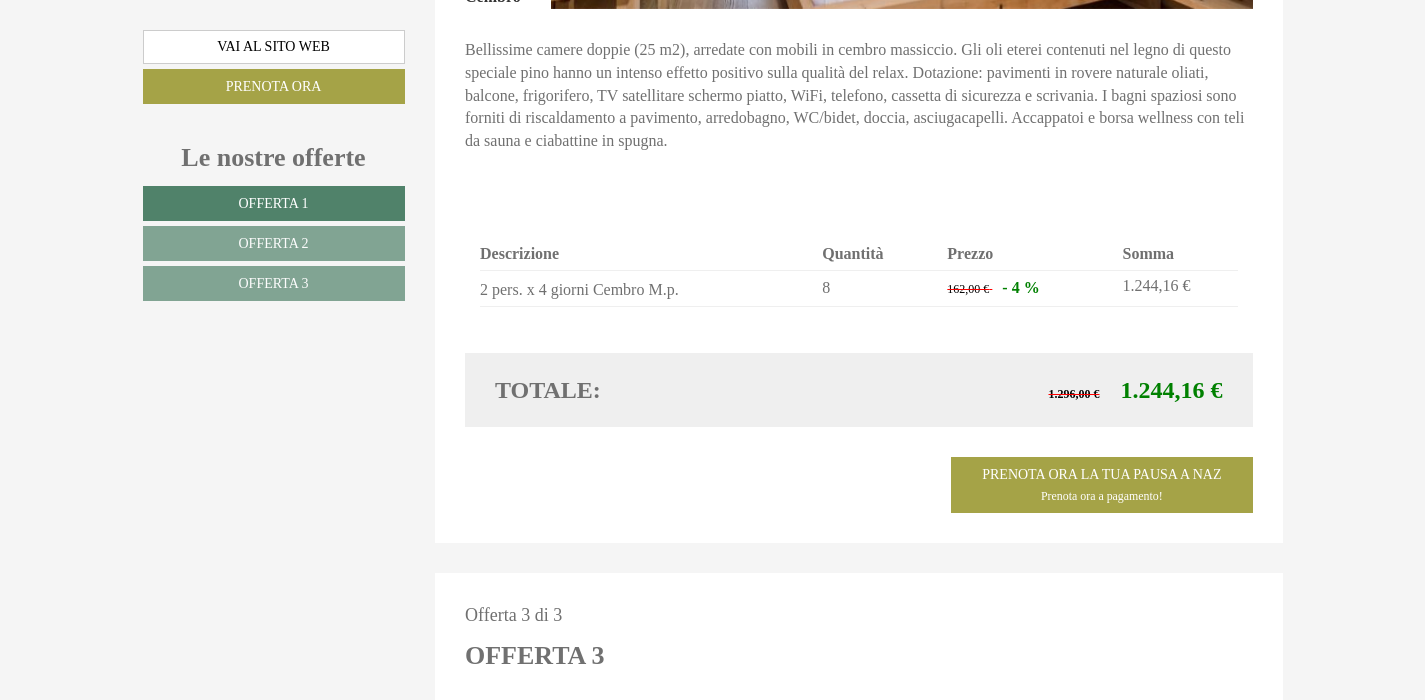 scroll, scrollTop: 2926, scrollLeft: 0, axis: vertical 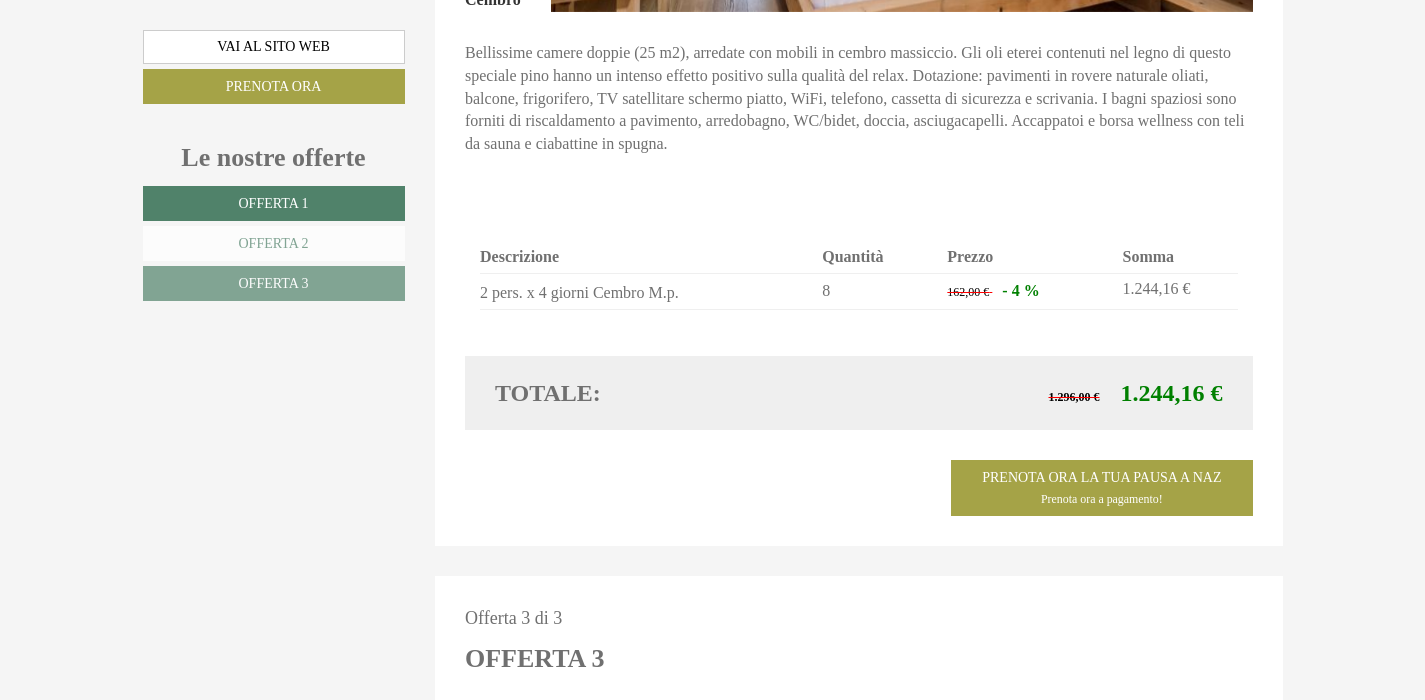 click on "Offerta 2" at bounding box center [274, 243] 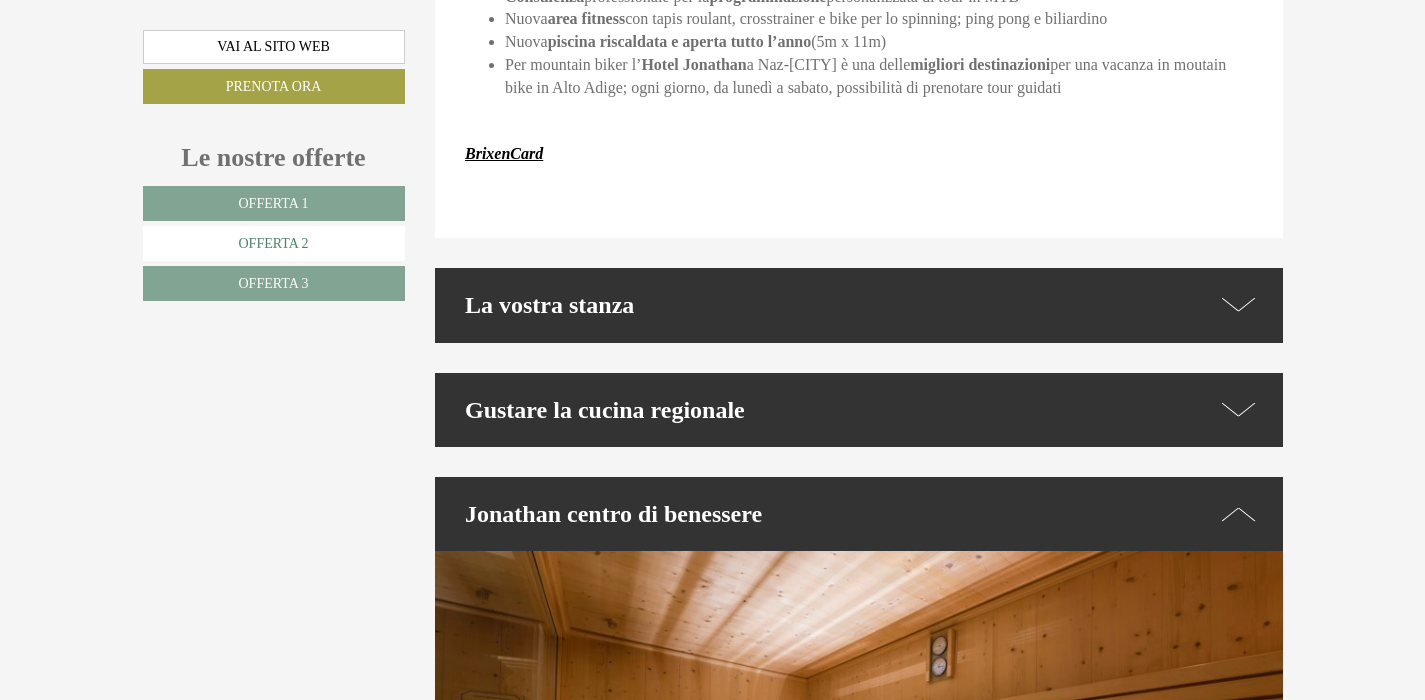 scroll, scrollTop: 887, scrollLeft: 0, axis: vertical 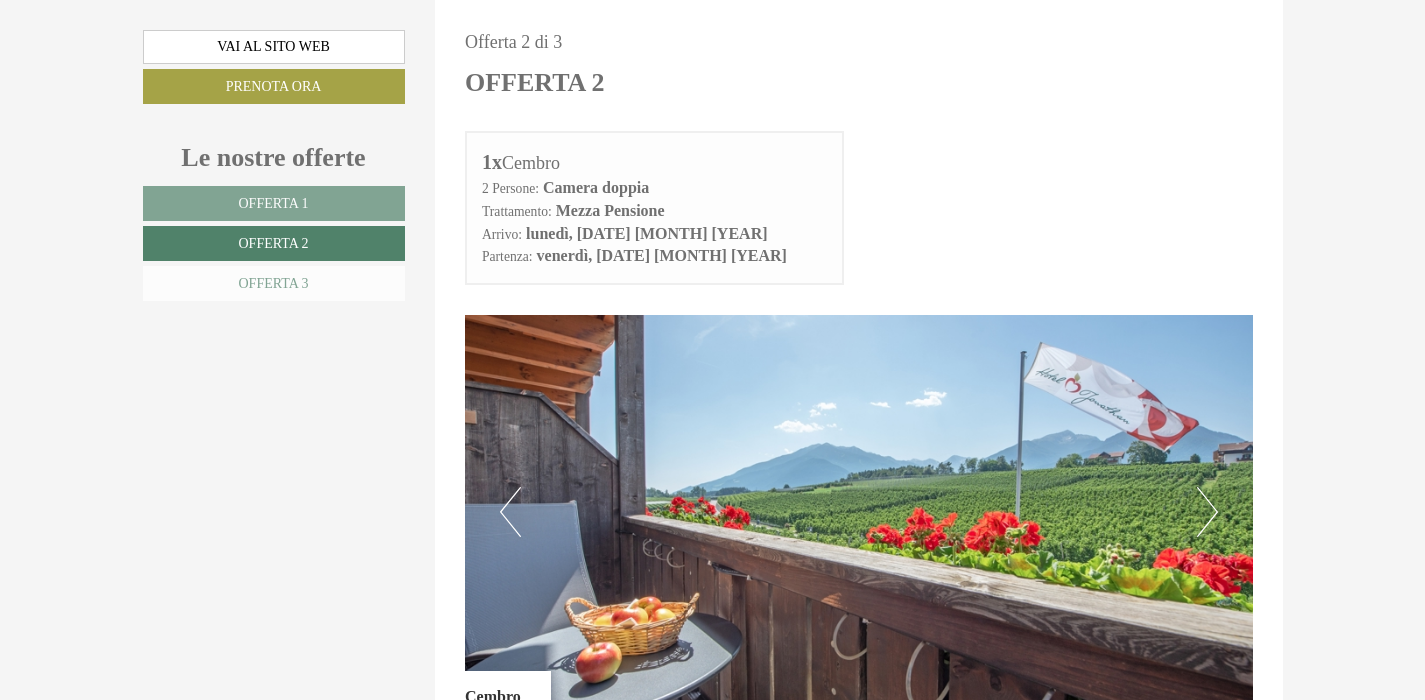 click on "Offerta 3" at bounding box center (274, 283) 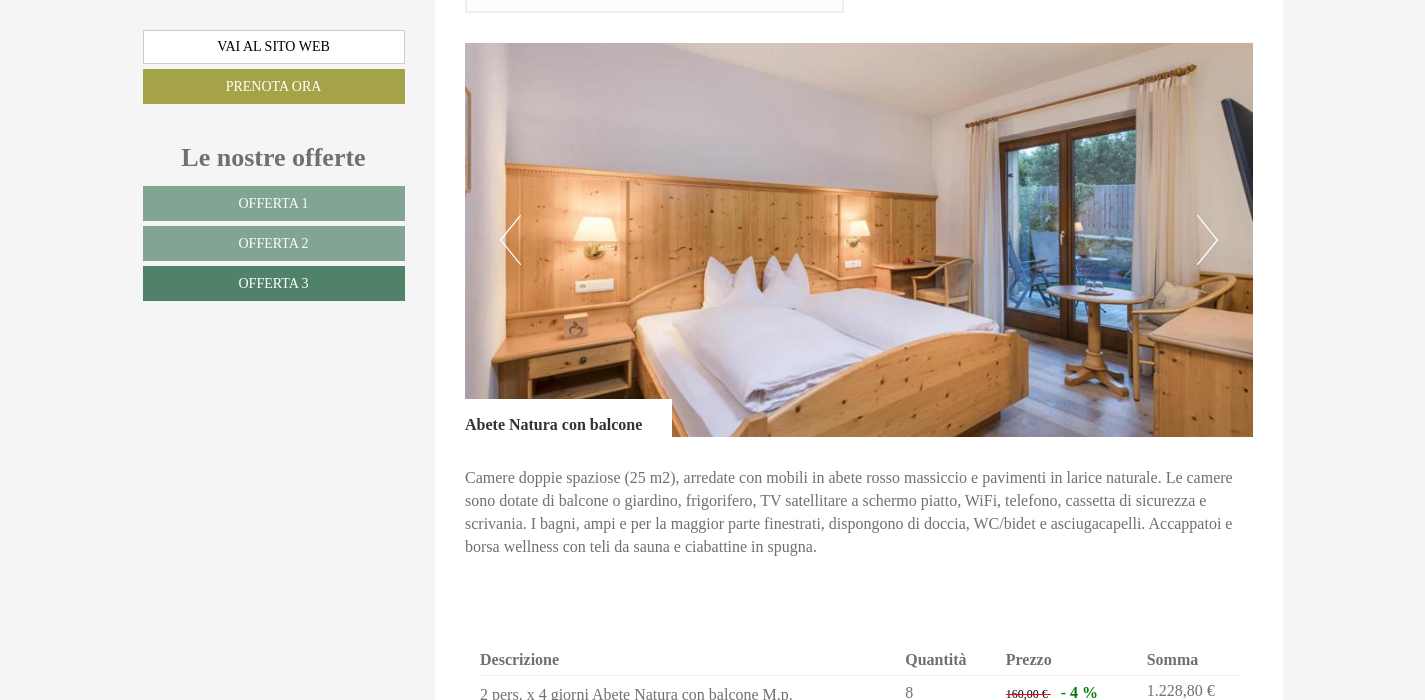 scroll, scrollTop: 1165, scrollLeft: 0, axis: vertical 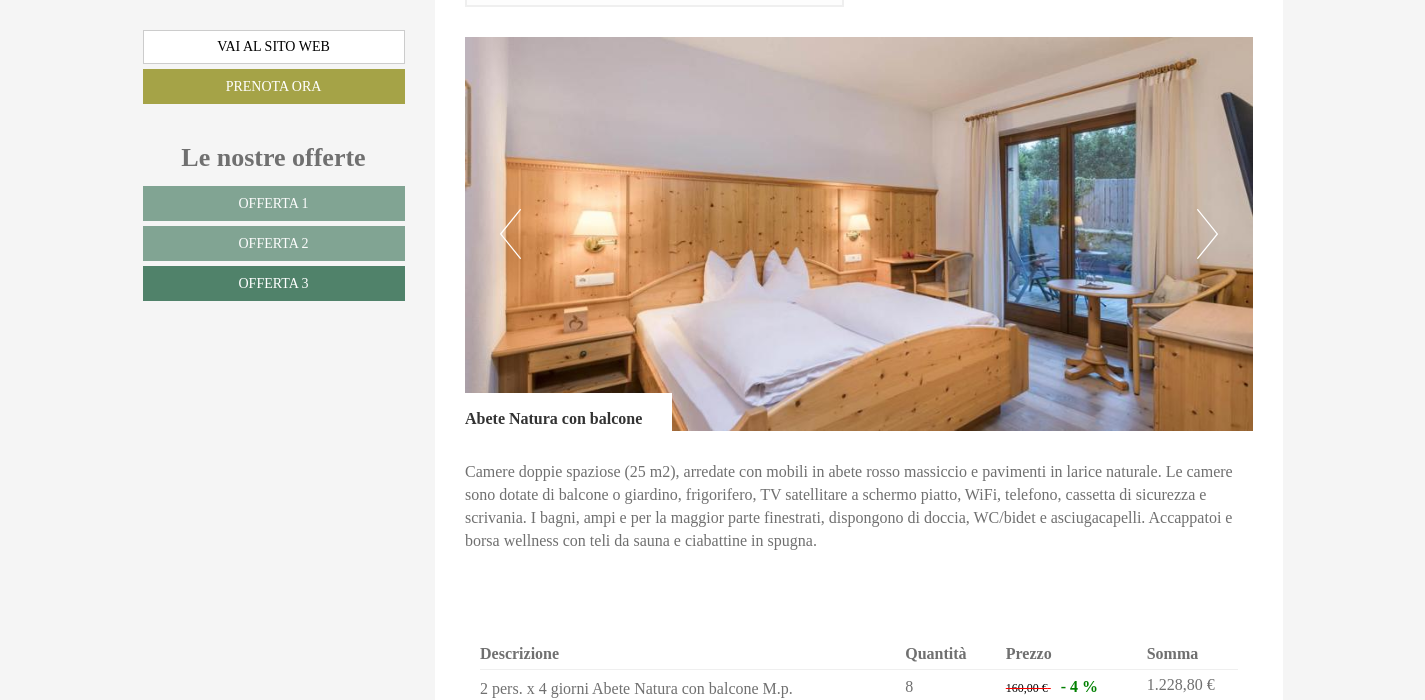 click on "Next" at bounding box center (1207, 234) 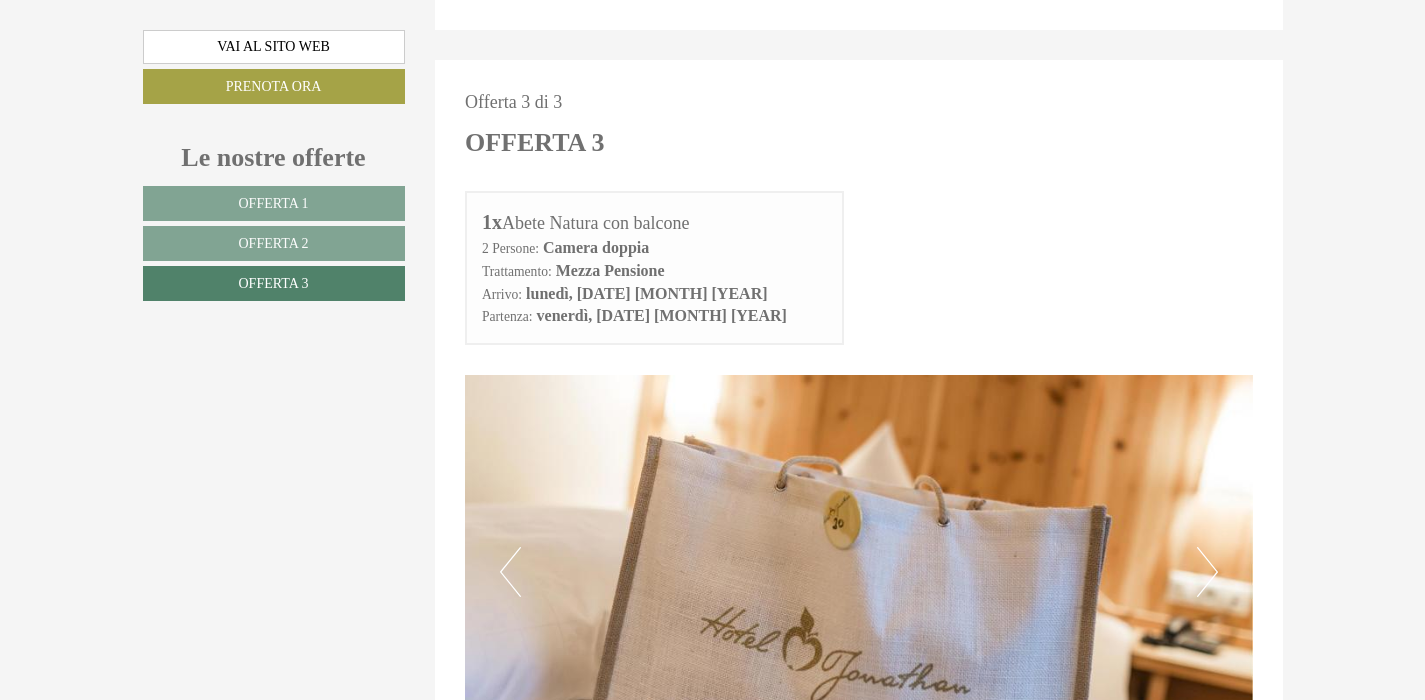 scroll, scrollTop: 848, scrollLeft: 0, axis: vertical 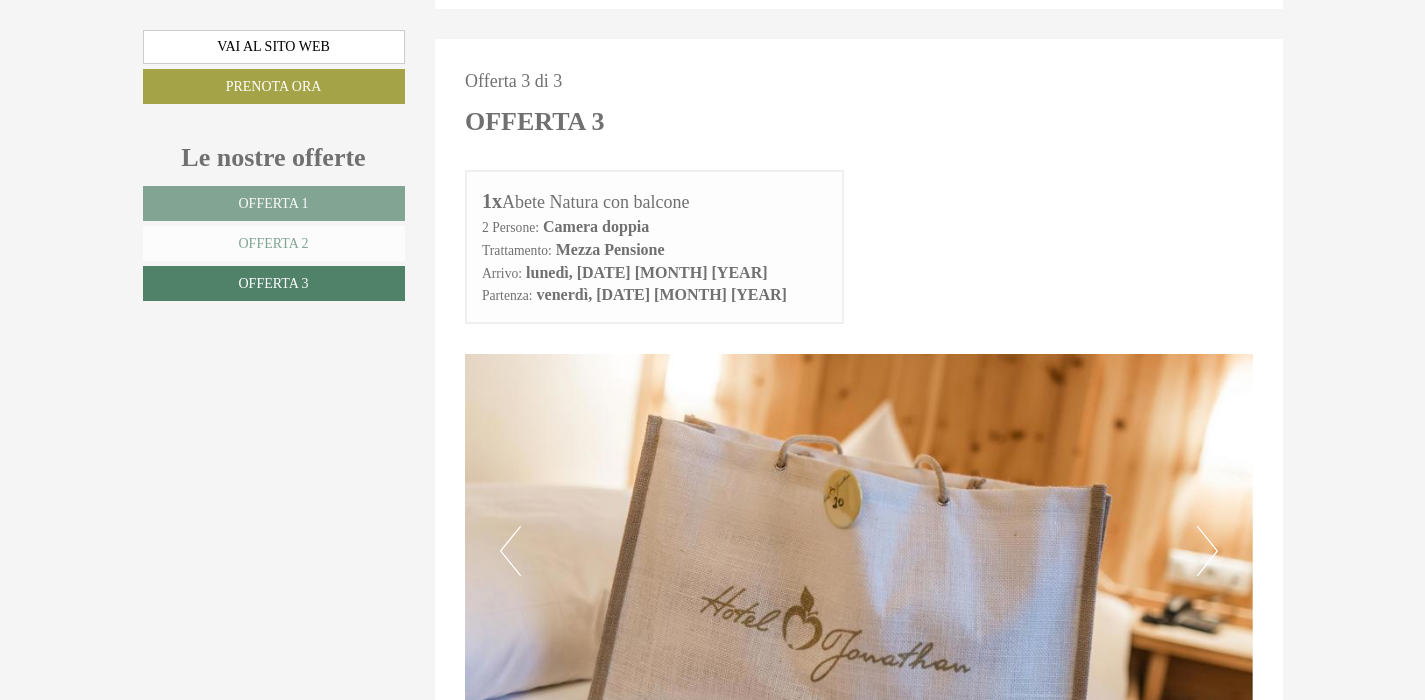 click on "Offerta 2" at bounding box center (274, 243) 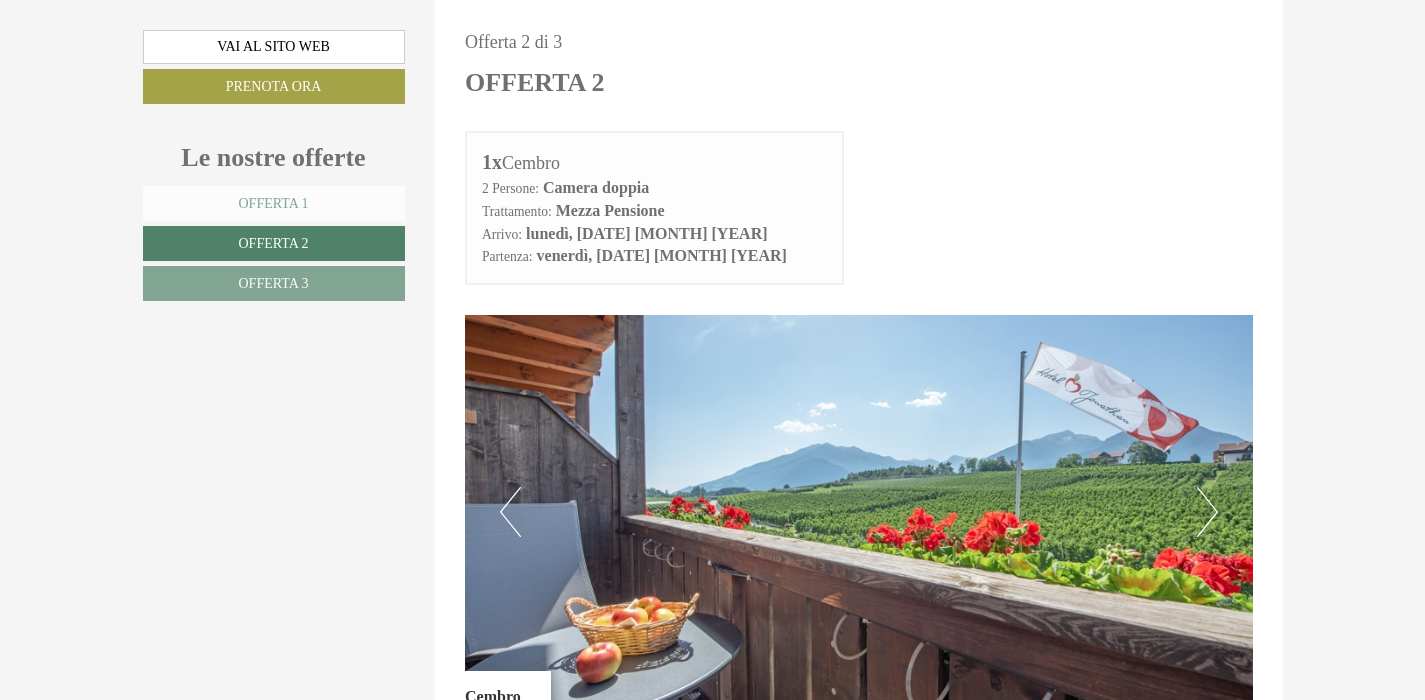 click on "Offerta 1" at bounding box center [274, 203] 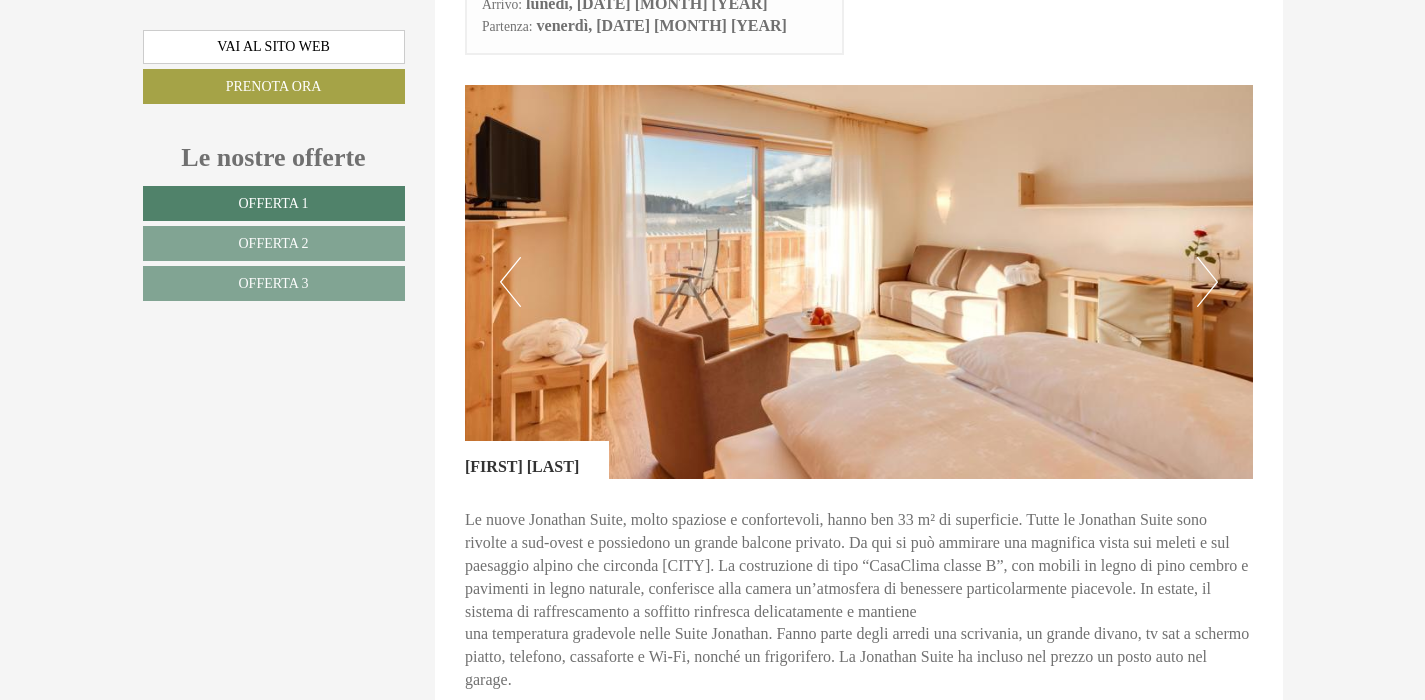 scroll, scrollTop: 1115, scrollLeft: 0, axis: vertical 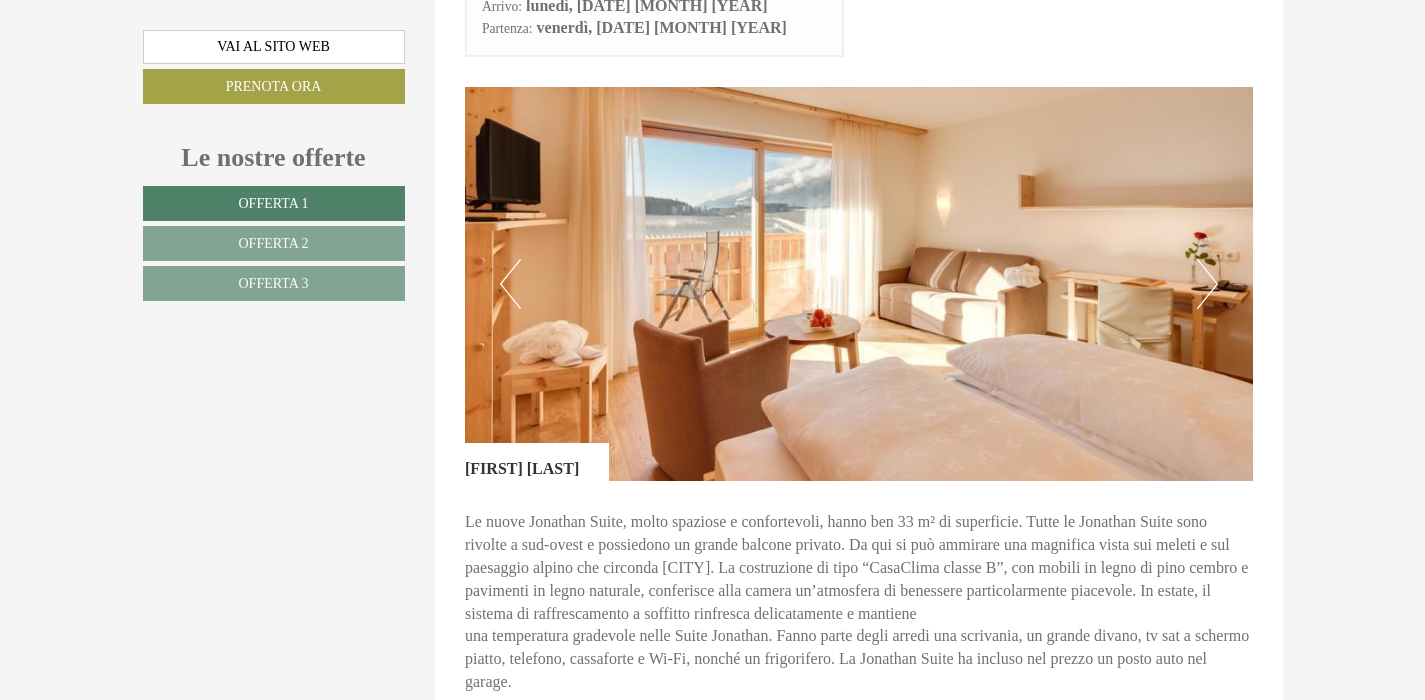 click on "Next" at bounding box center [1207, 284] 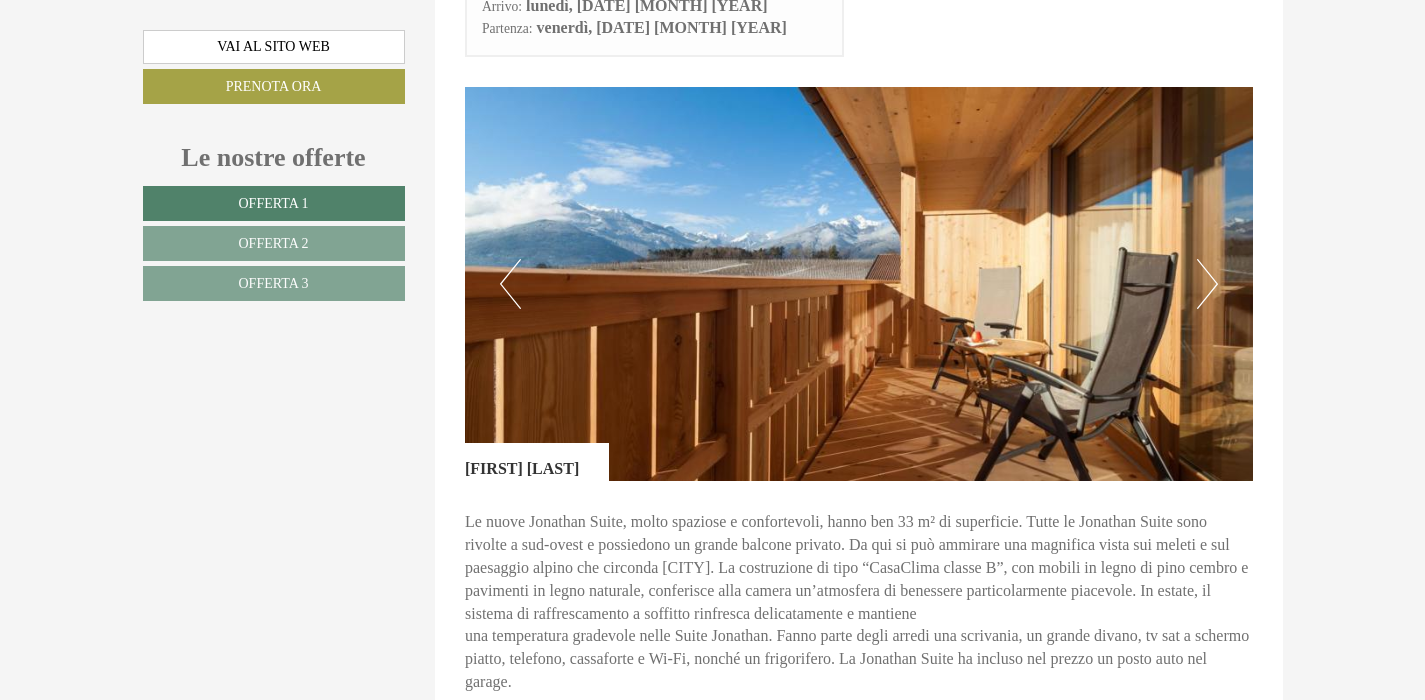 click on "Next" at bounding box center [1207, 284] 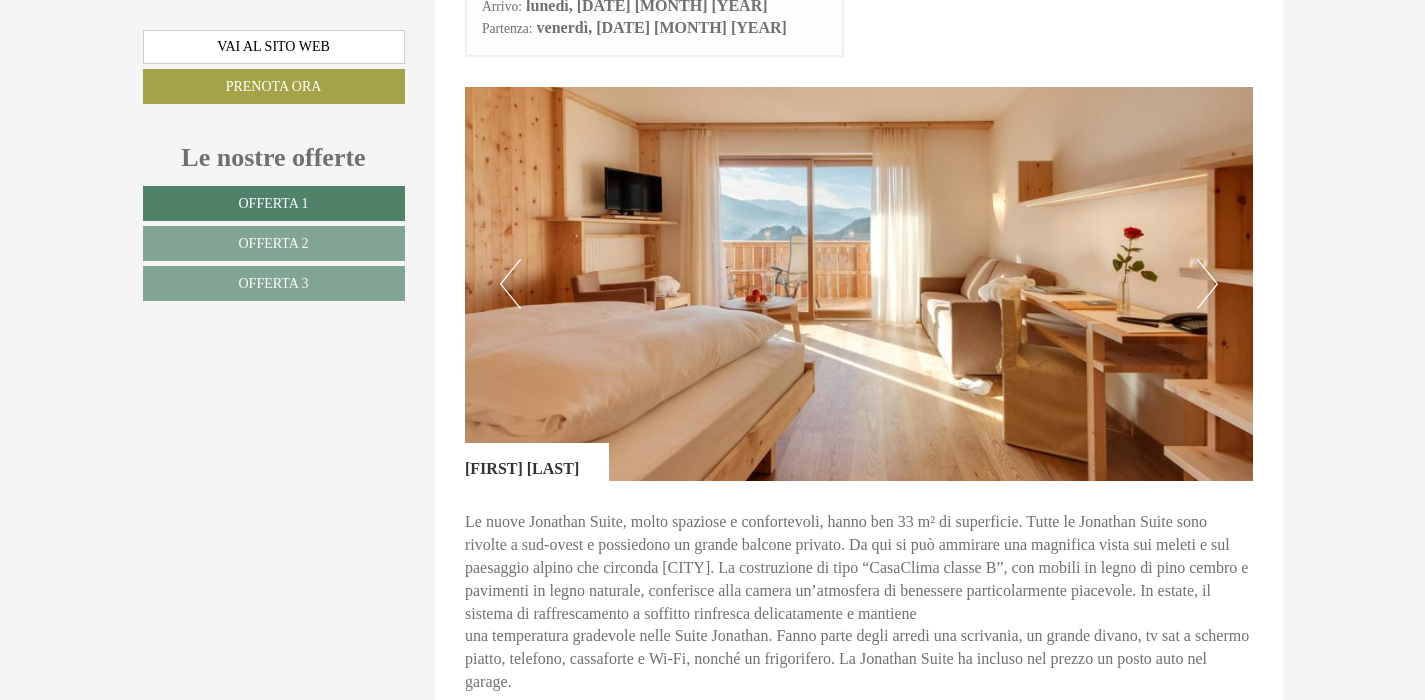 click on "Next" at bounding box center [1207, 284] 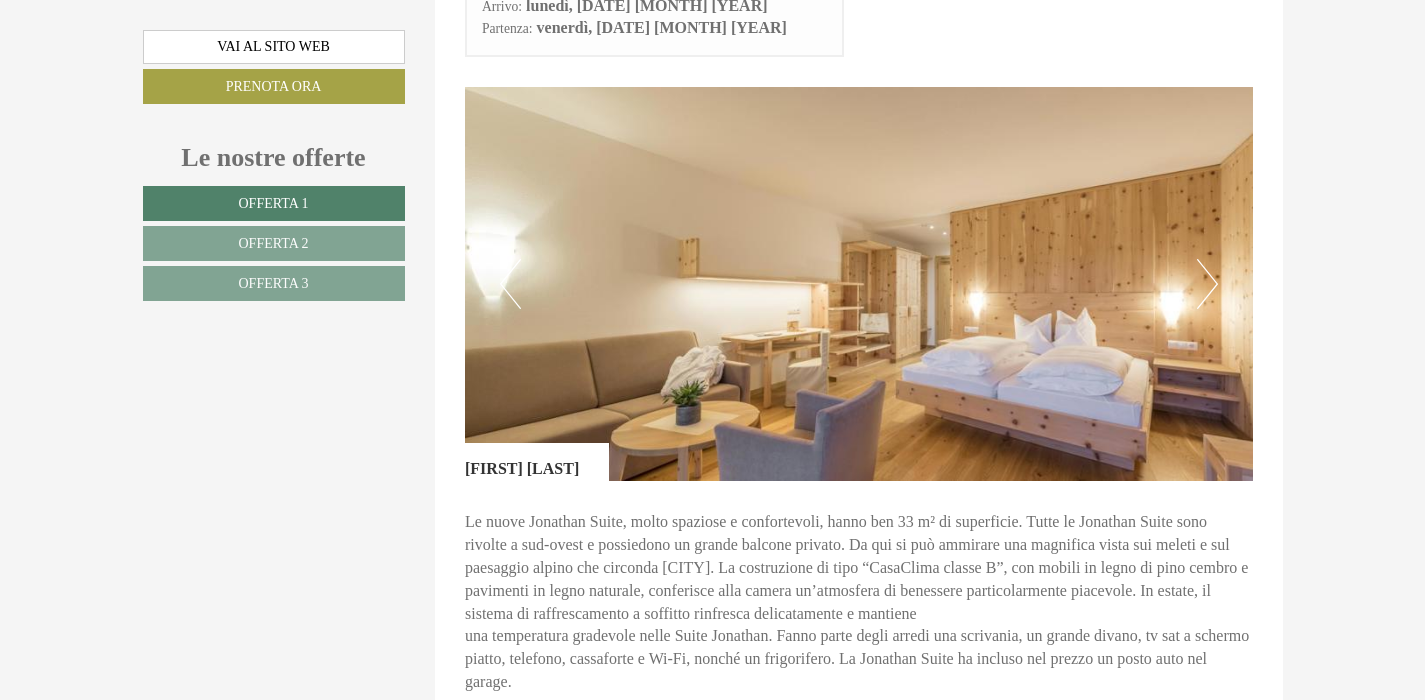 click on "Next" at bounding box center [1207, 284] 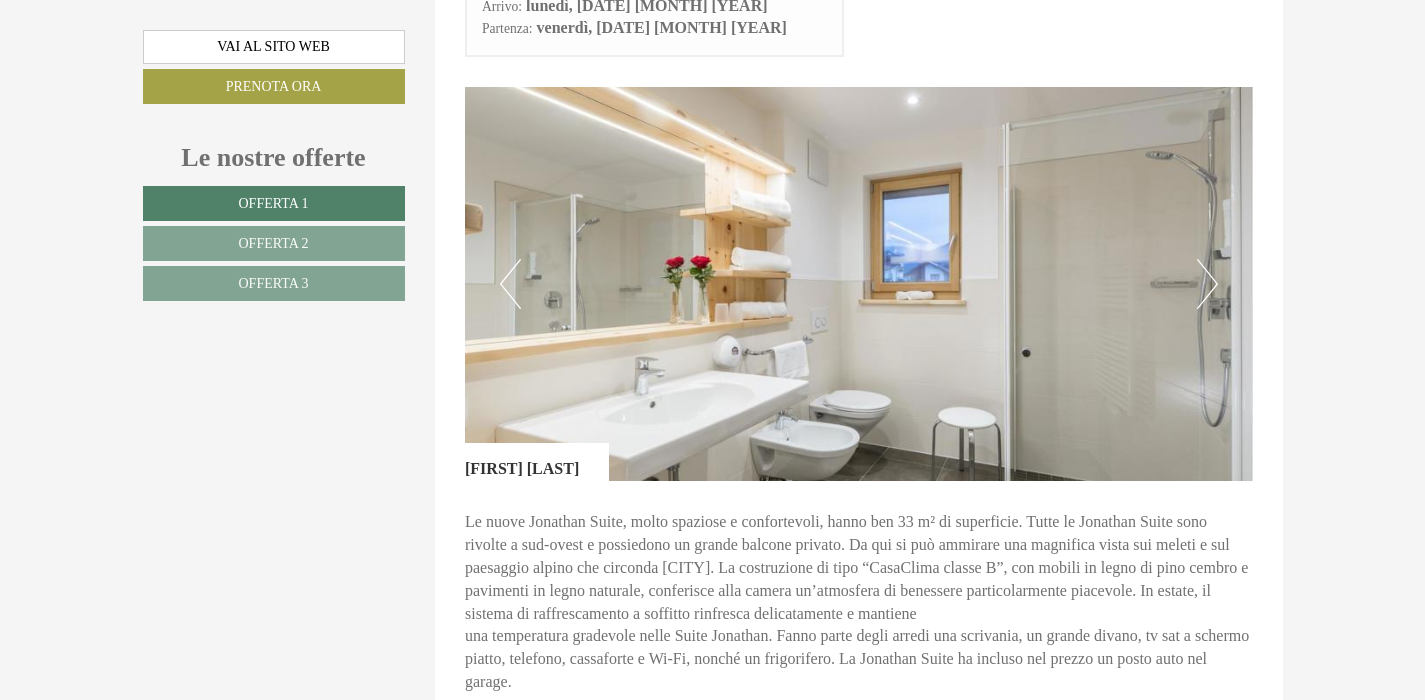 click on "Next" at bounding box center [1207, 284] 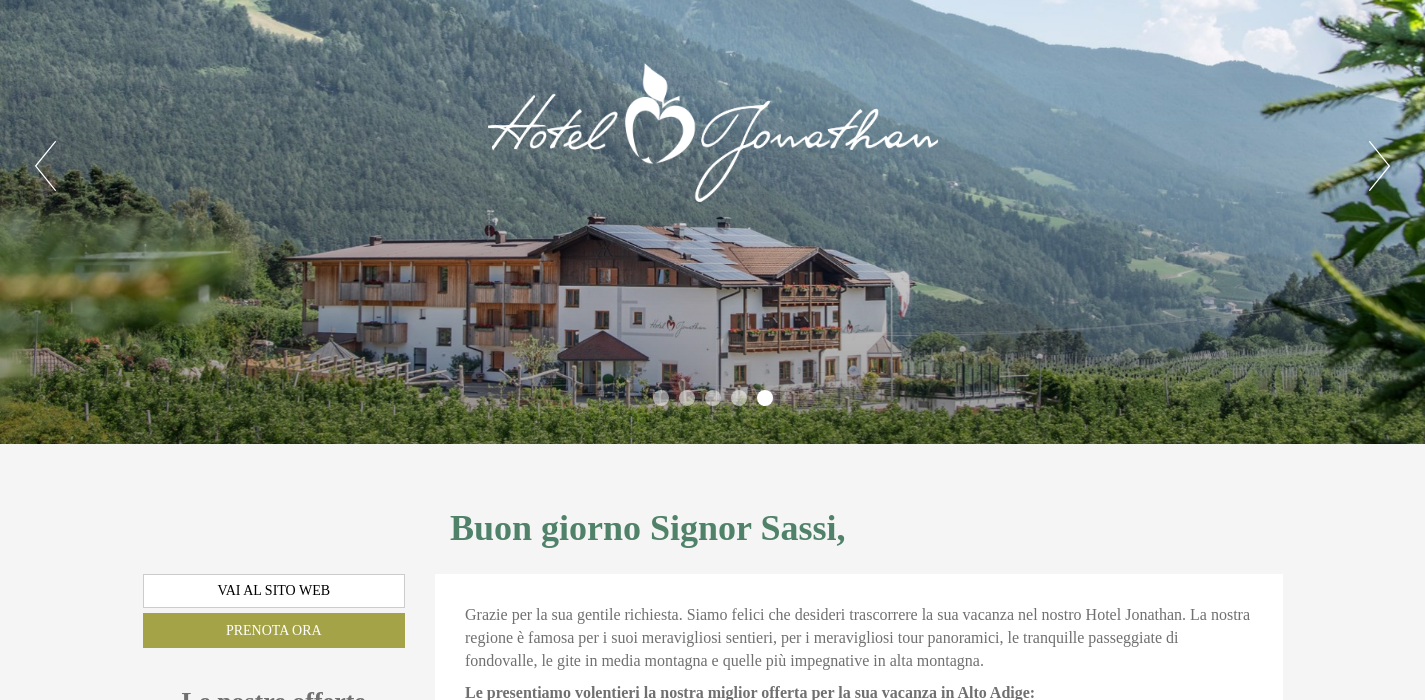 scroll, scrollTop: 0, scrollLeft: 0, axis: both 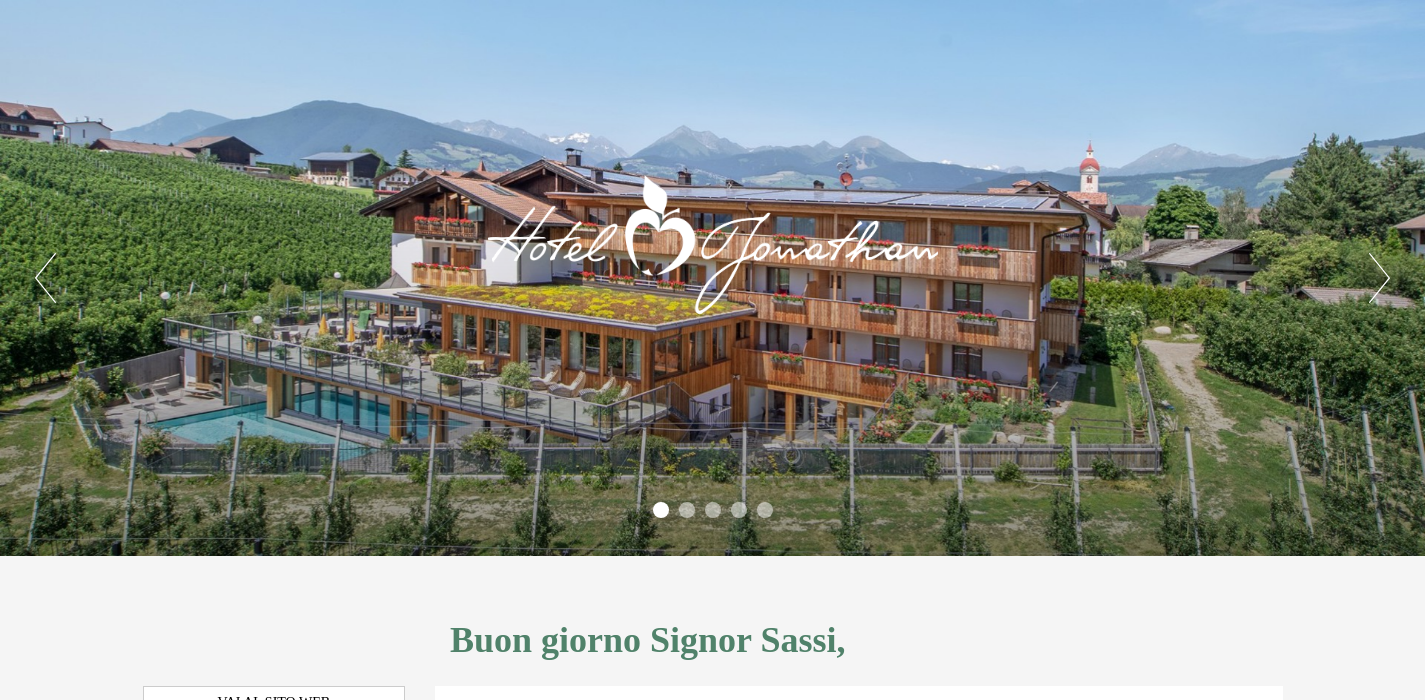 click on "Next" at bounding box center (1379, 278) 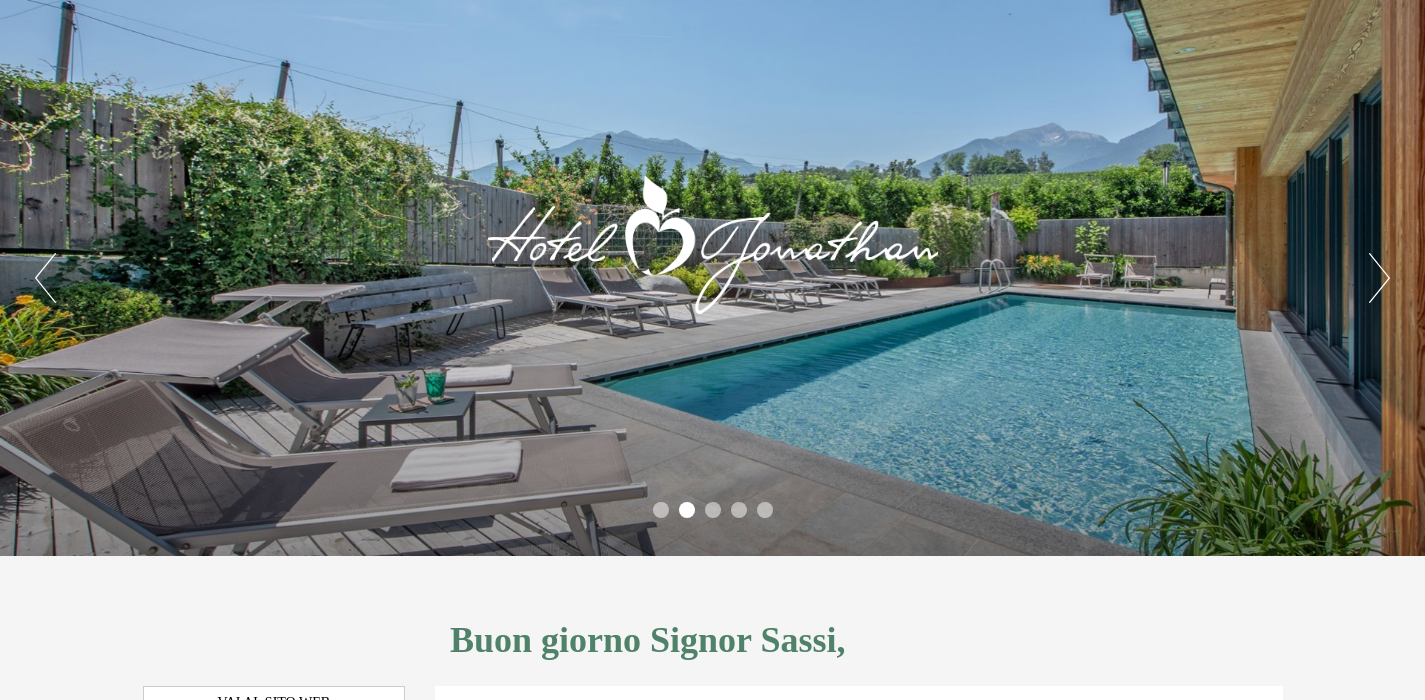 click on "Next" at bounding box center (1379, 278) 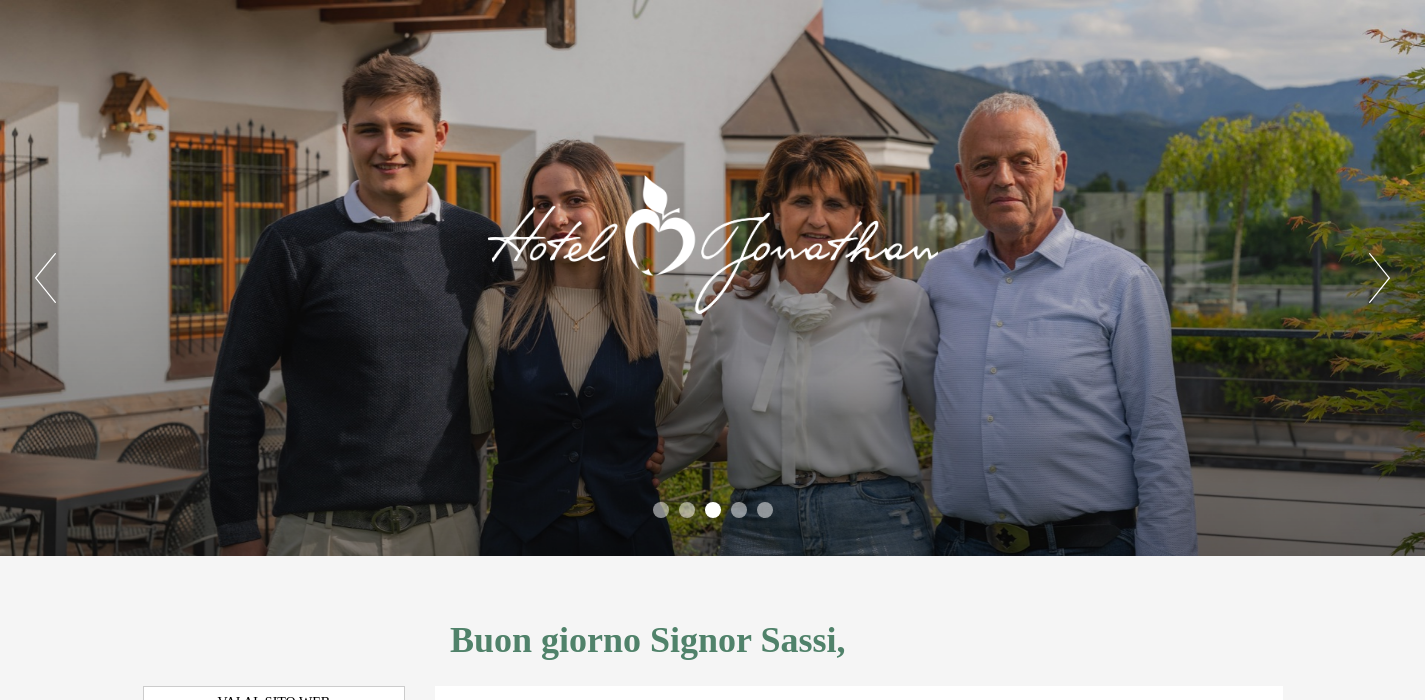 click on "Next" at bounding box center [1379, 278] 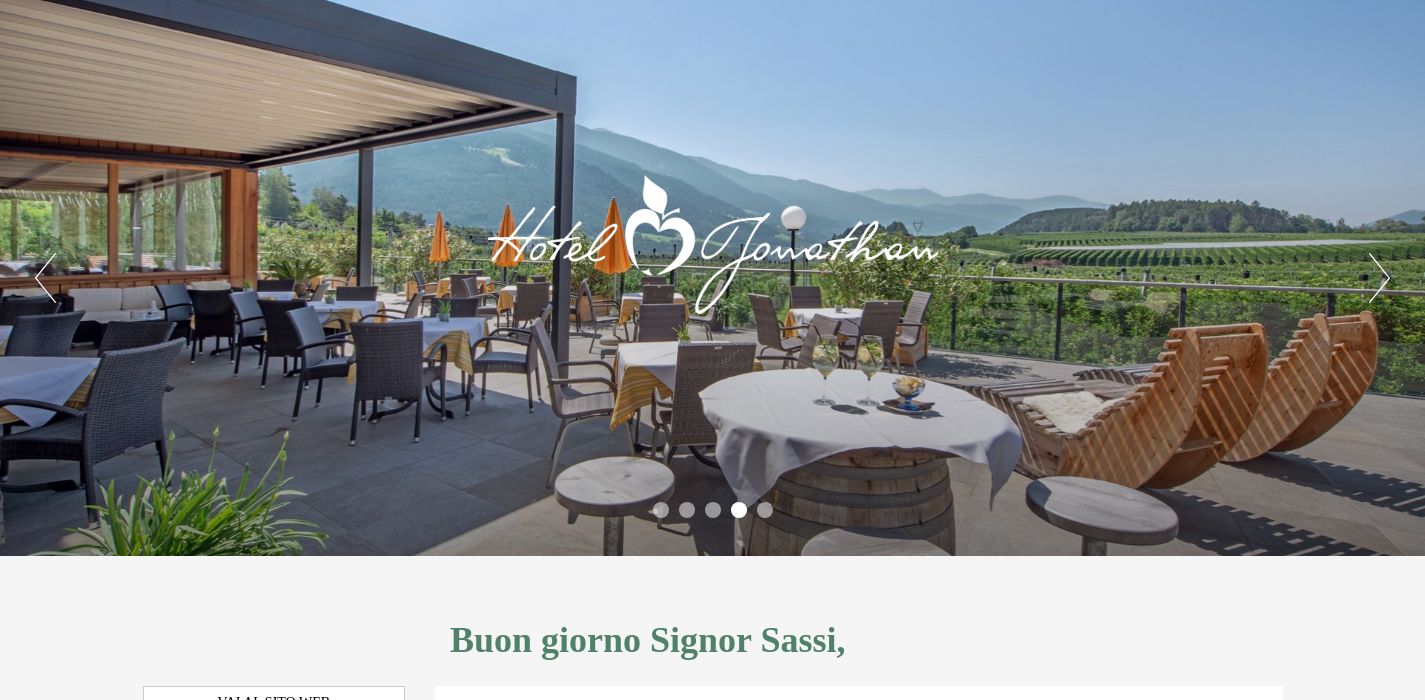 click on "Next" at bounding box center (1379, 278) 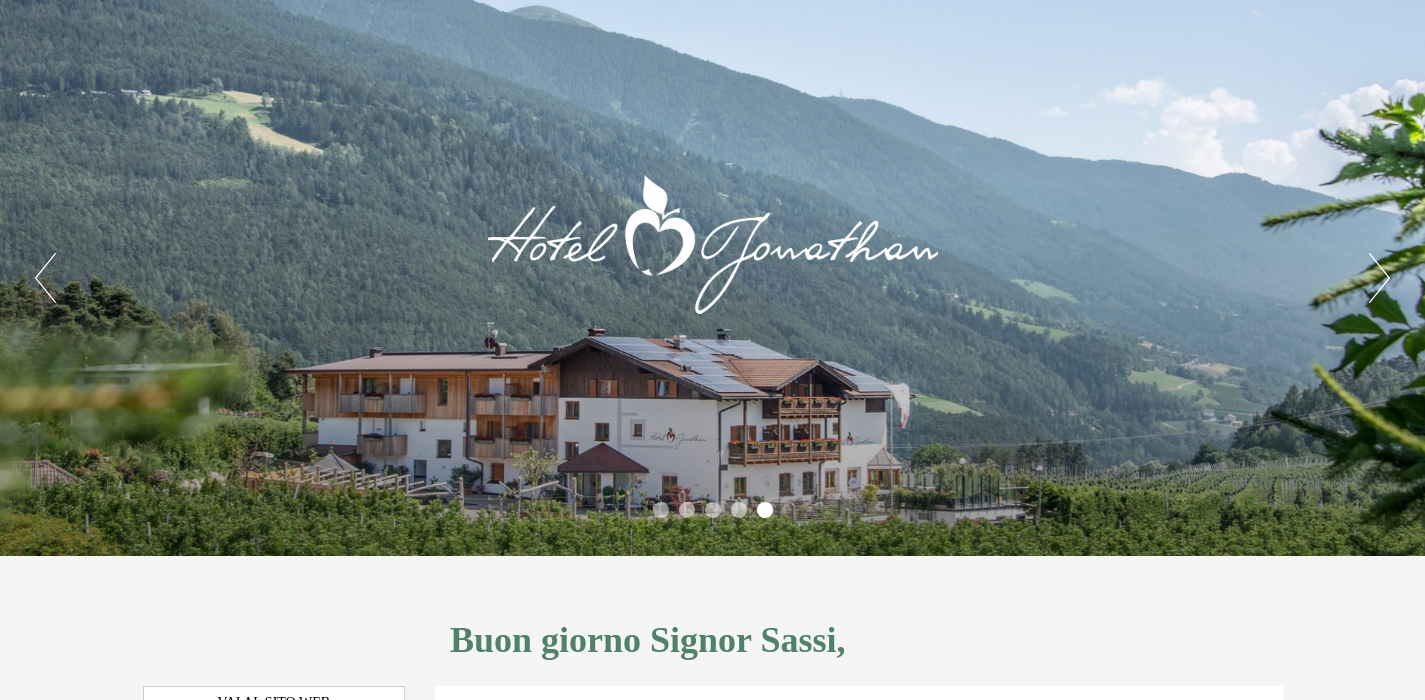 click on "Next" at bounding box center (1379, 278) 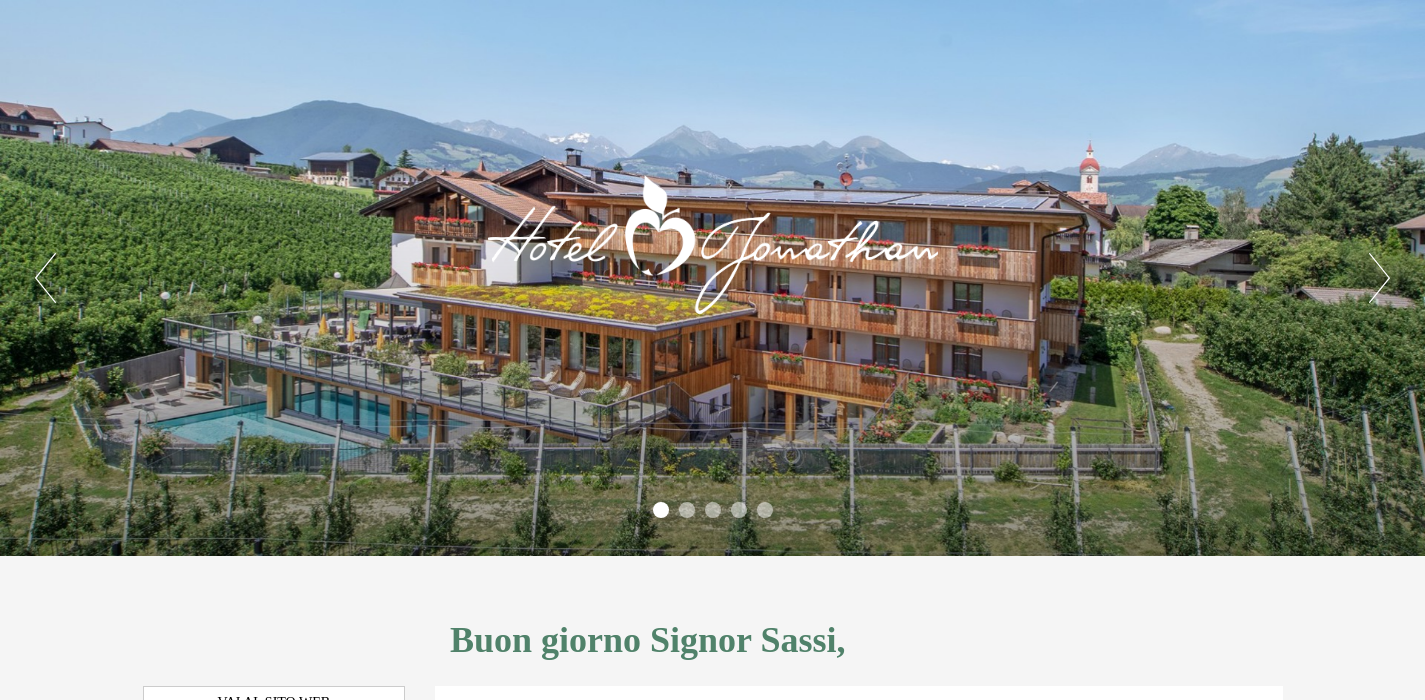 click on "Next" at bounding box center (1379, 278) 